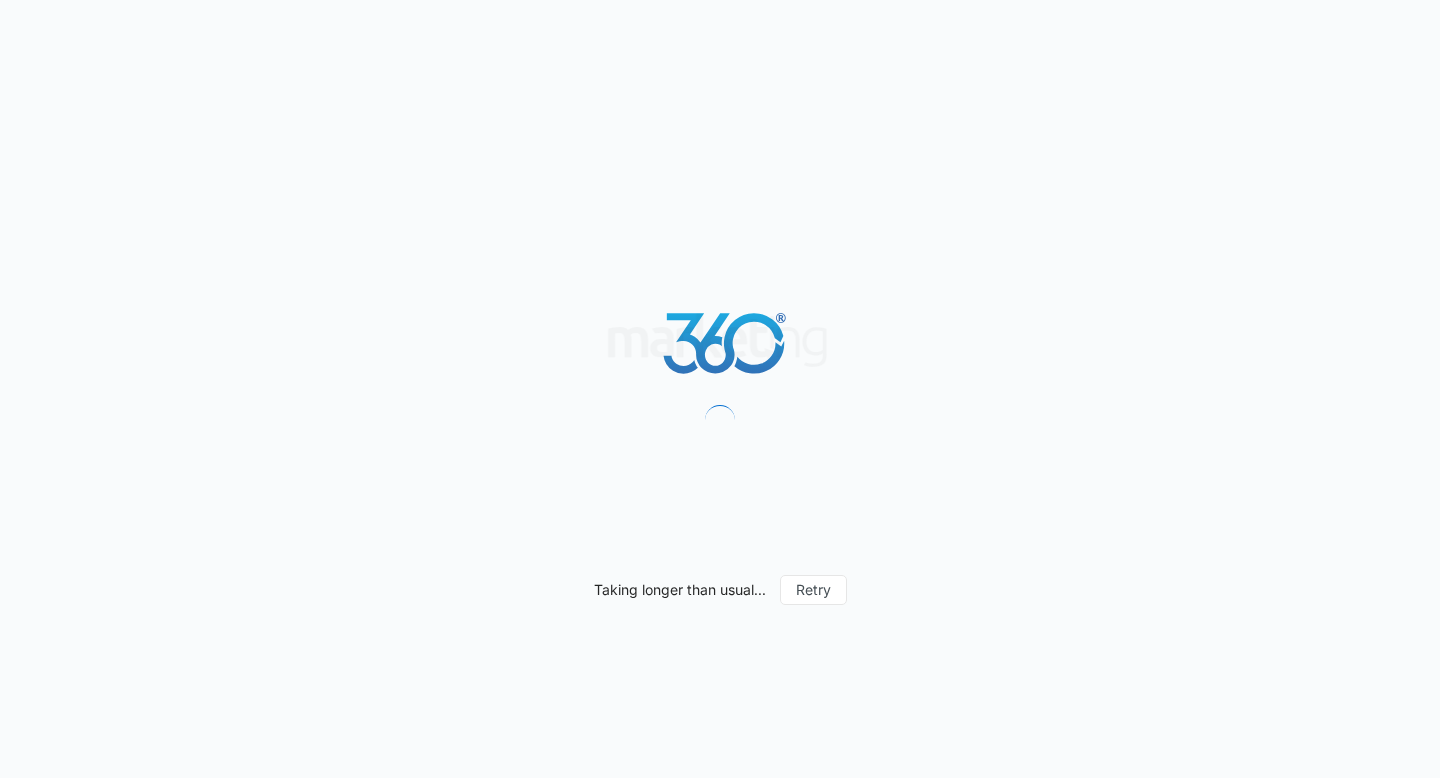 scroll, scrollTop: 0, scrollLeft: 0, axis: both 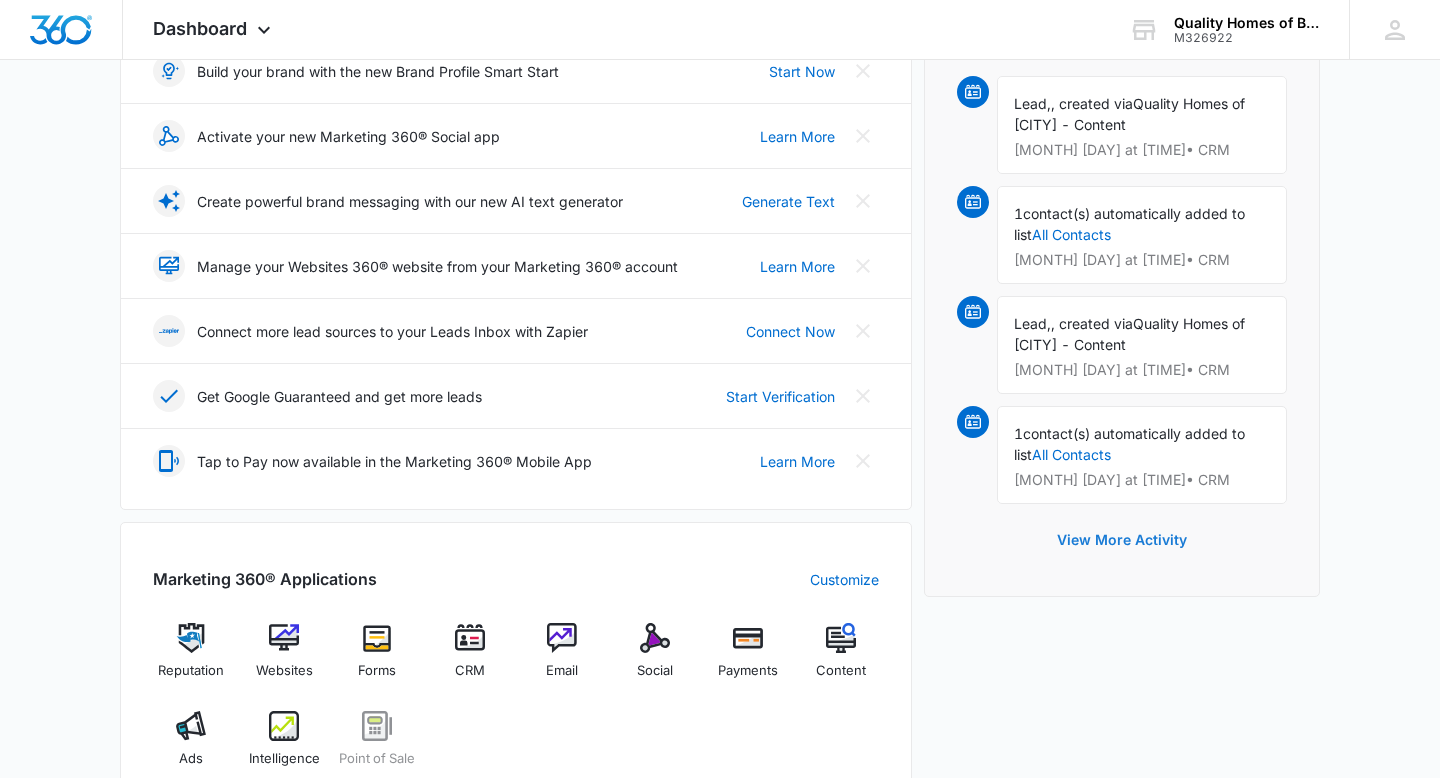 click on "View More Activity" at bounding box center (1122, 540) 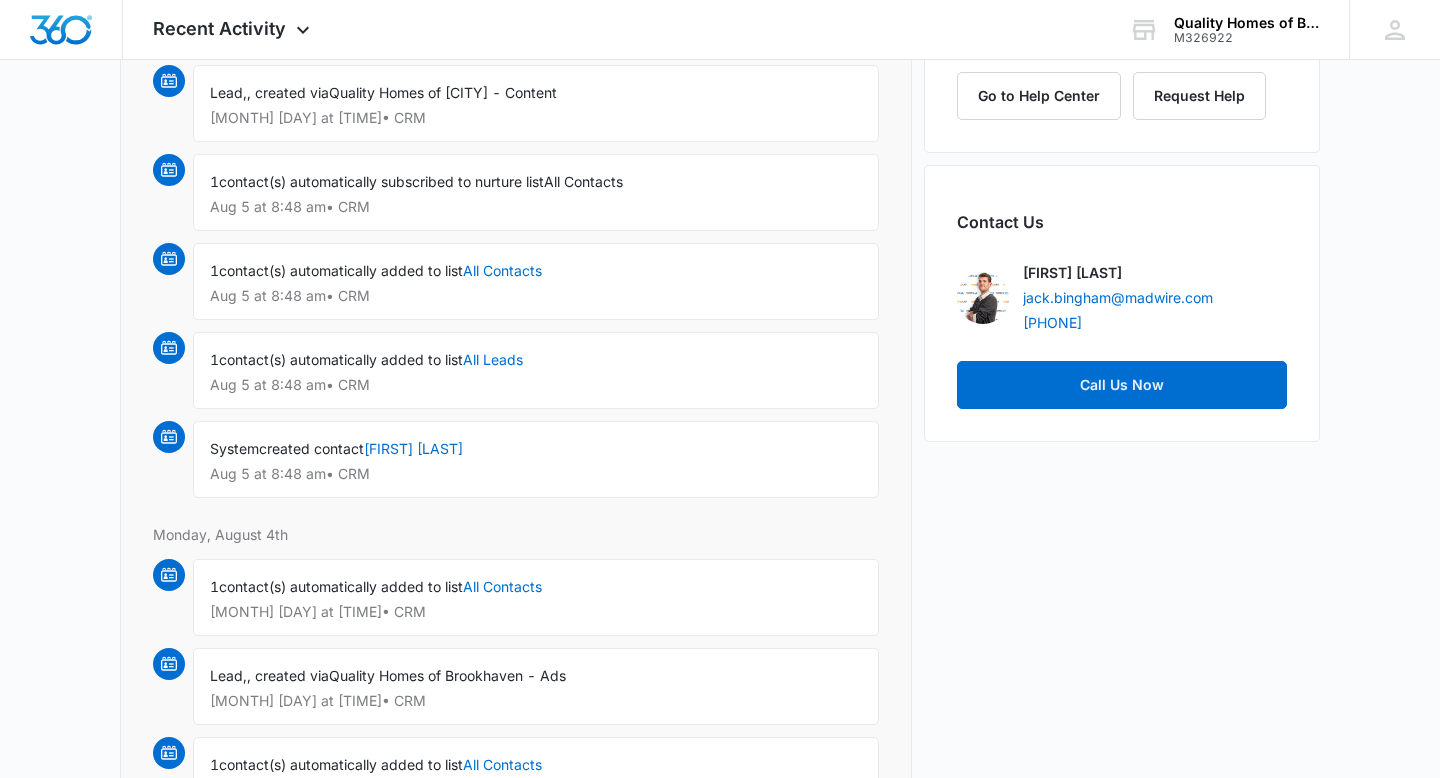 scroll, scrollTop: 0, scrollLeft: 0, axis: both 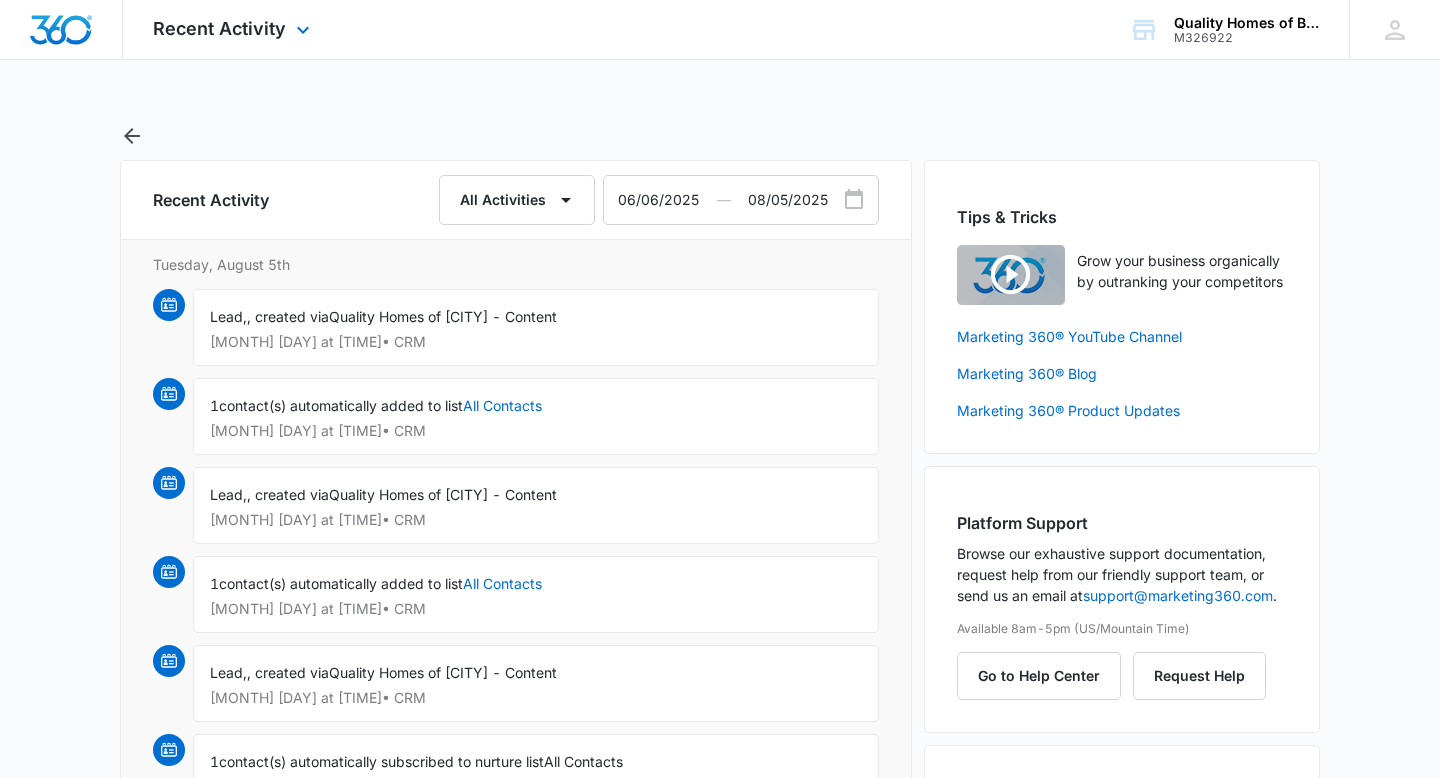 click at bounding box center (61, 30) 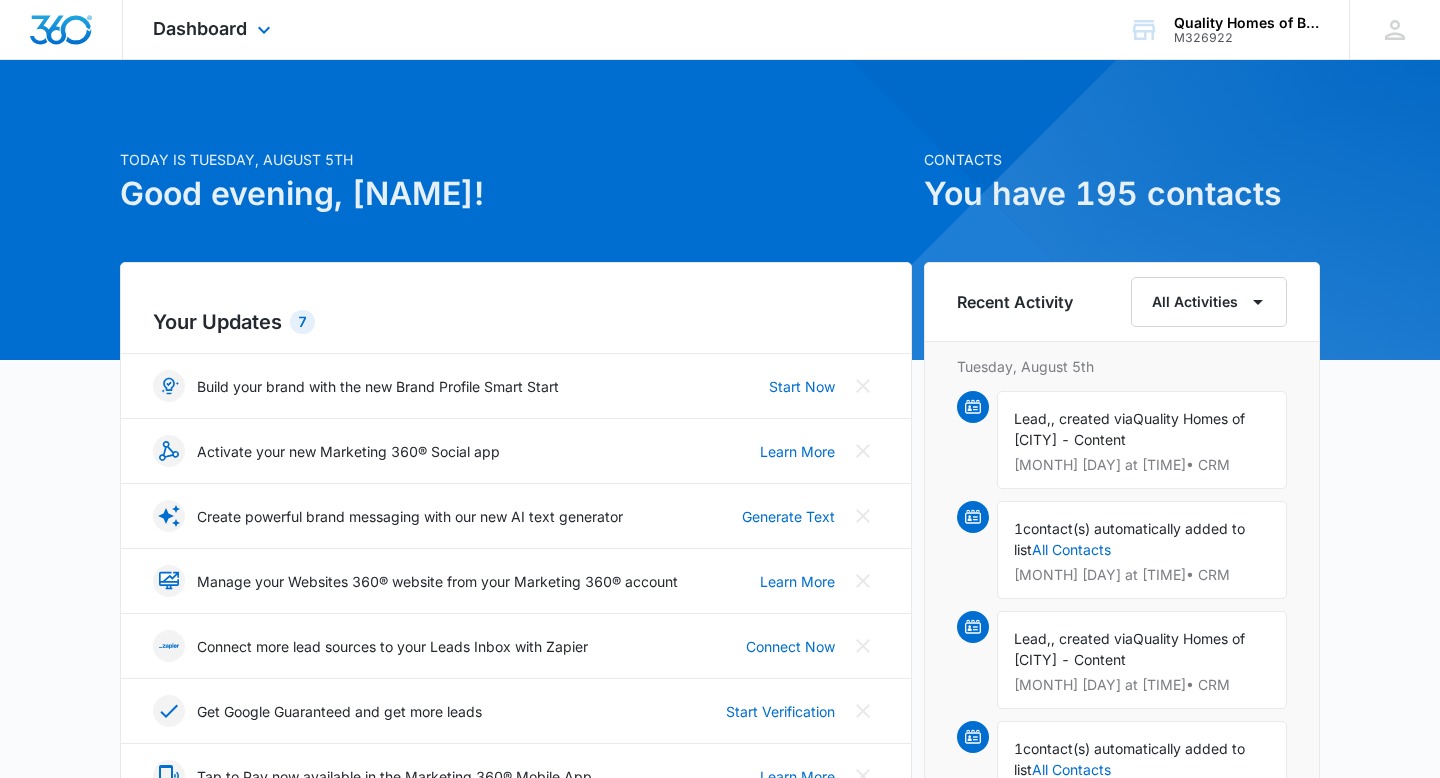 click on "Dashboard Apps Reputation Websites Forms CRM Email Social Payments POS Content Ads Intelligence Files Brand Settings" at bounding box center (214, 29) 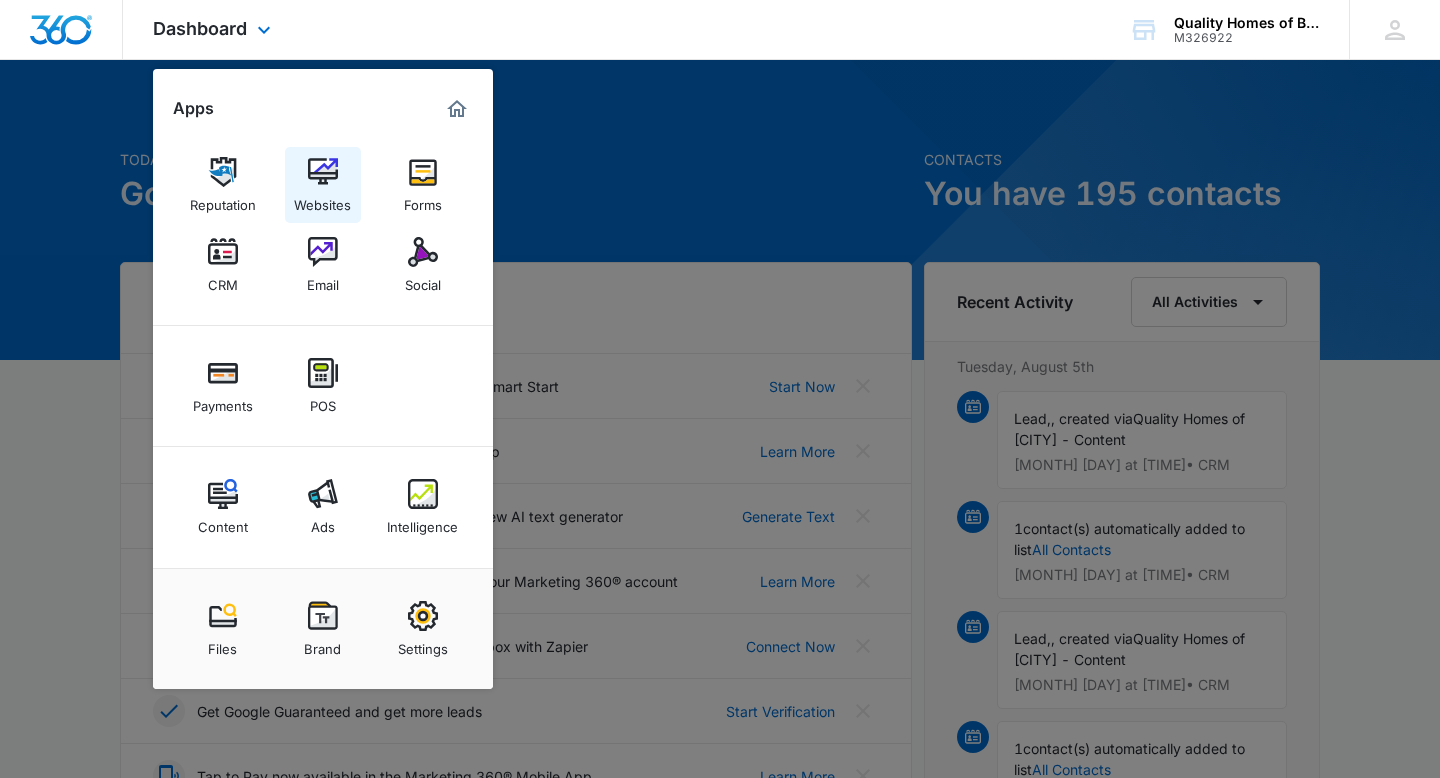 click on "Websites" at bounding box center (322, 200) 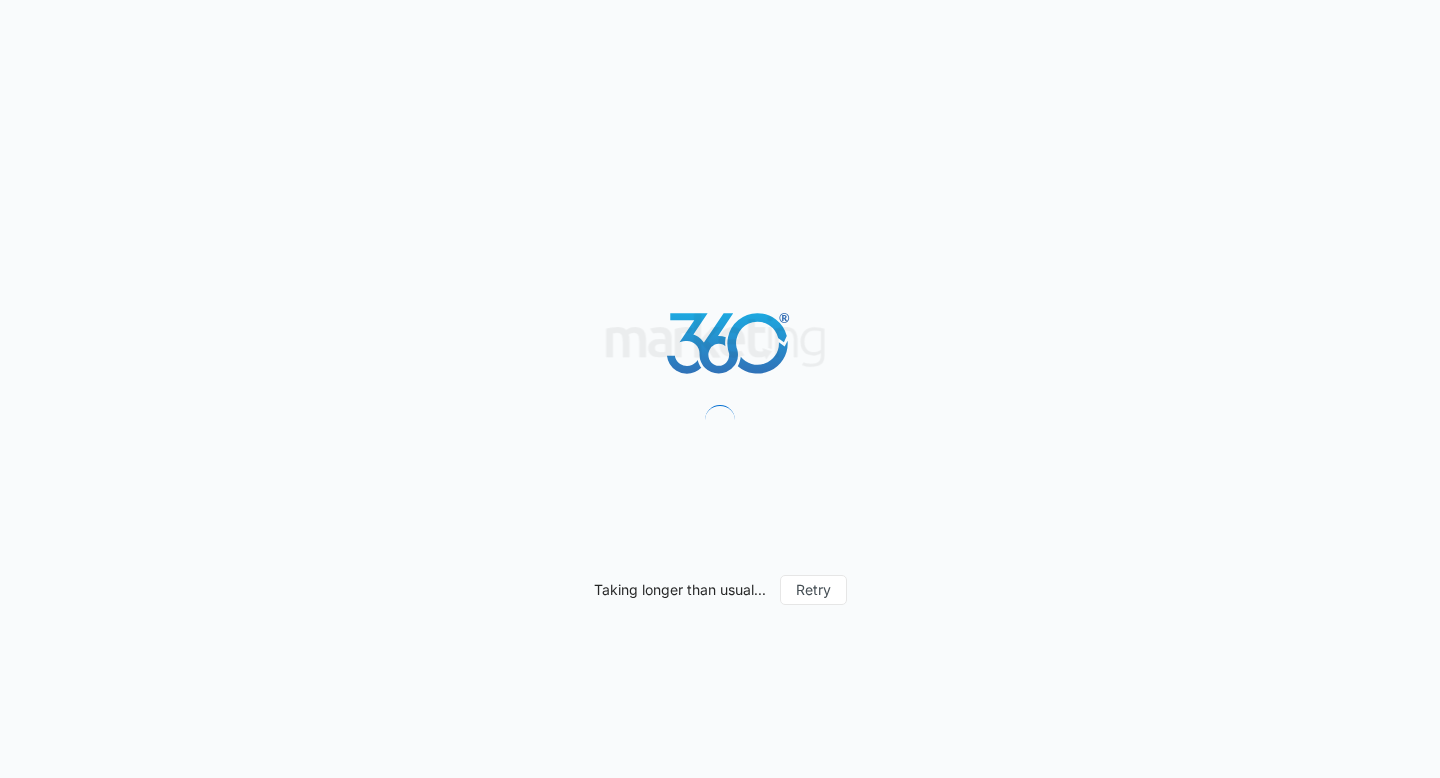 scroll, scrollTop: 0, scrollLeft: 0, axis: both 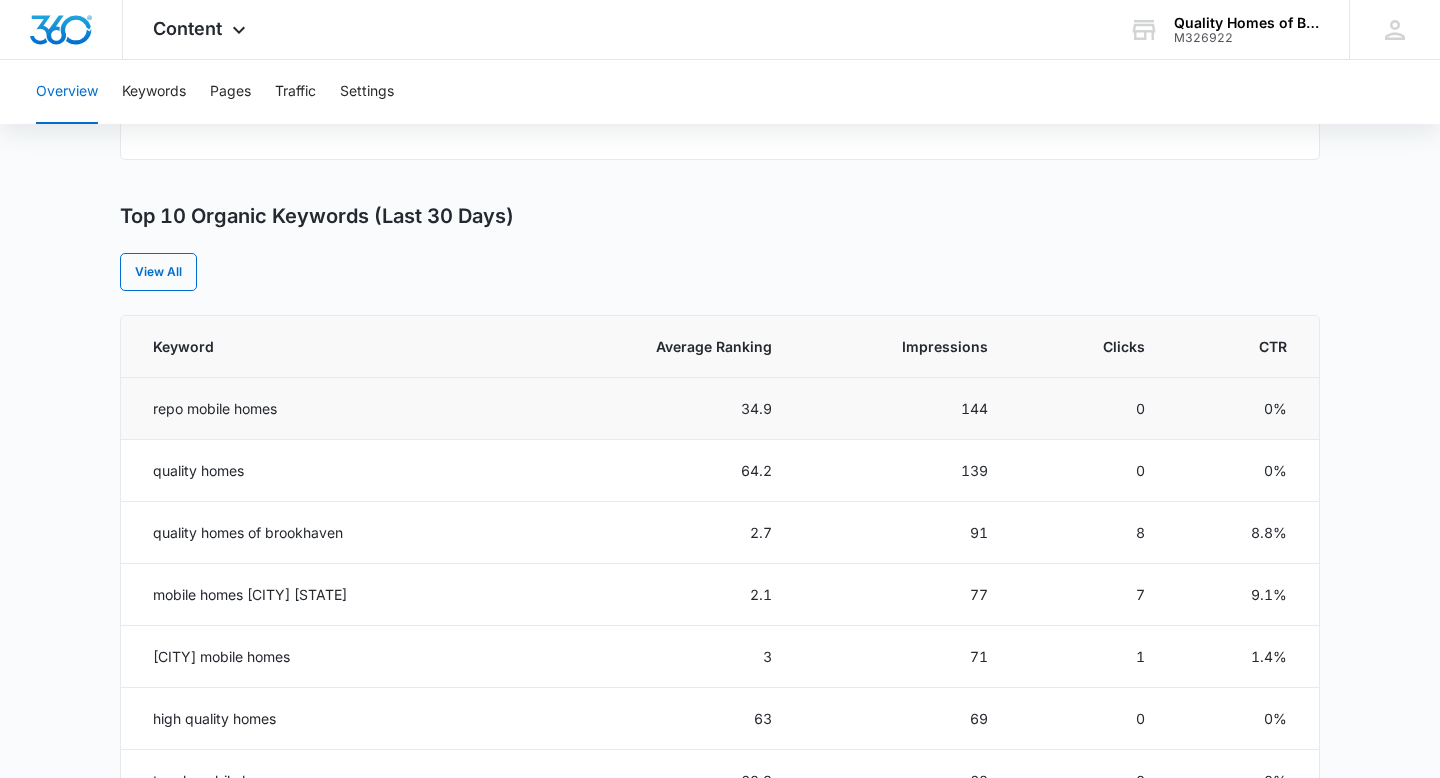 click on "repo mobile homes" at bounding box center [331, 409] 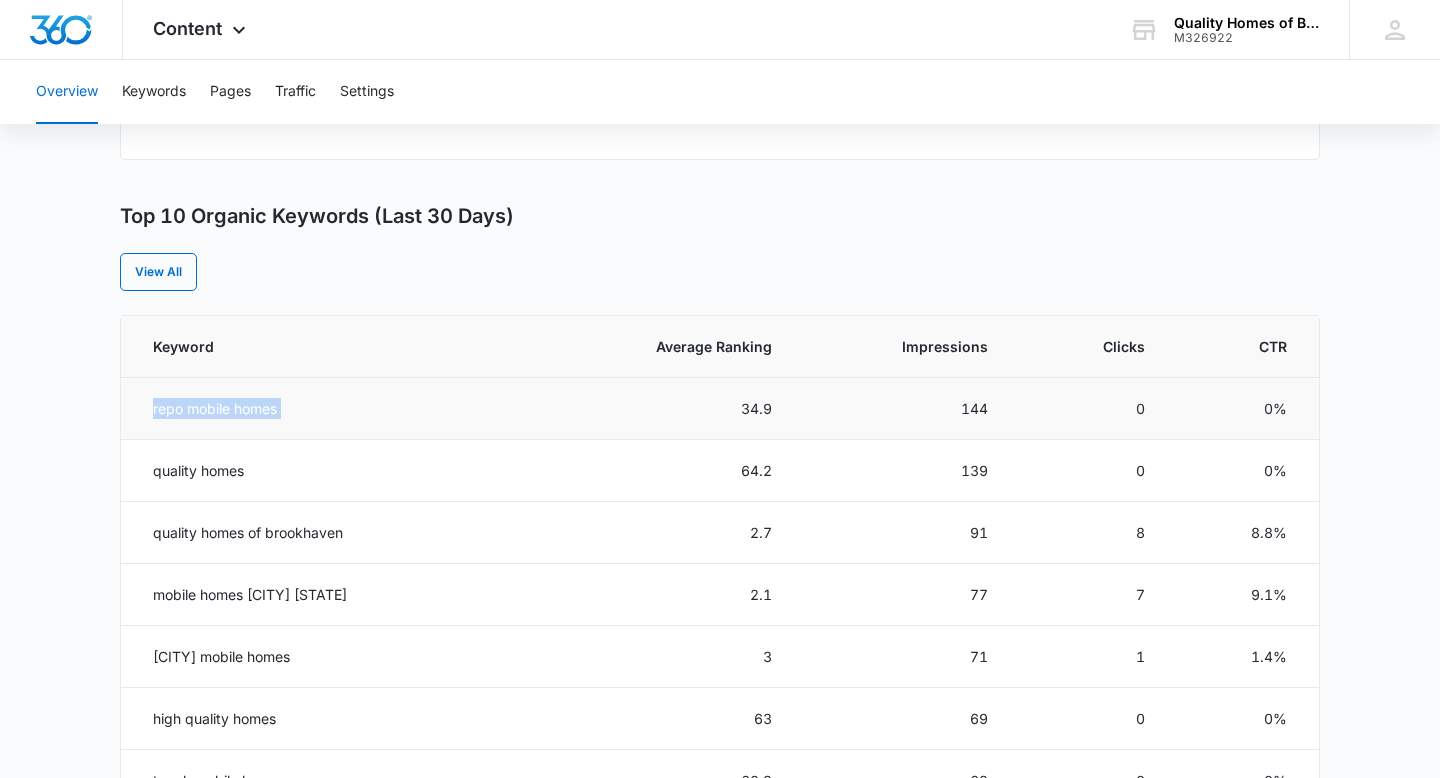 click on "repo mobile homes" at bounding box center (331, 409) 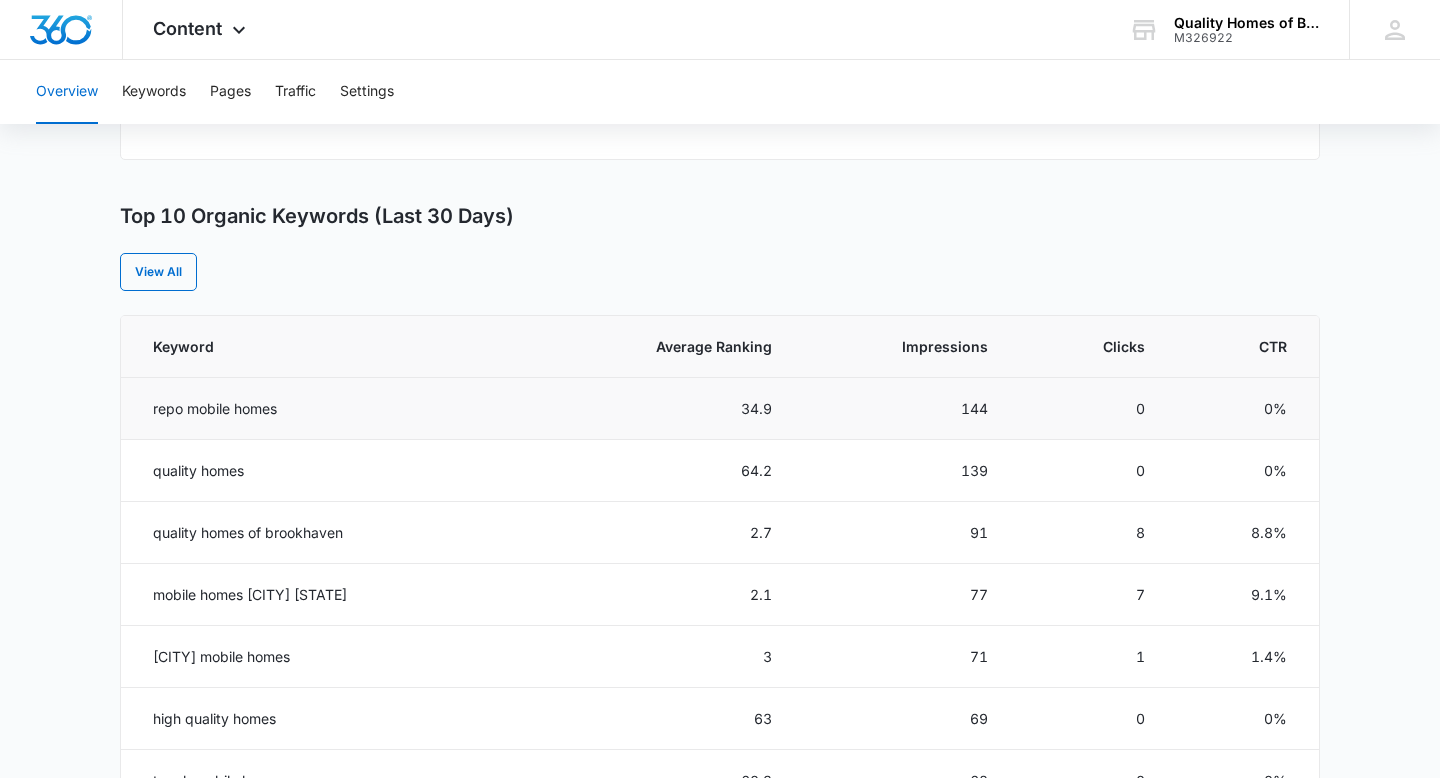 click on "repo mobile homes" at bounding box center (331, 409) 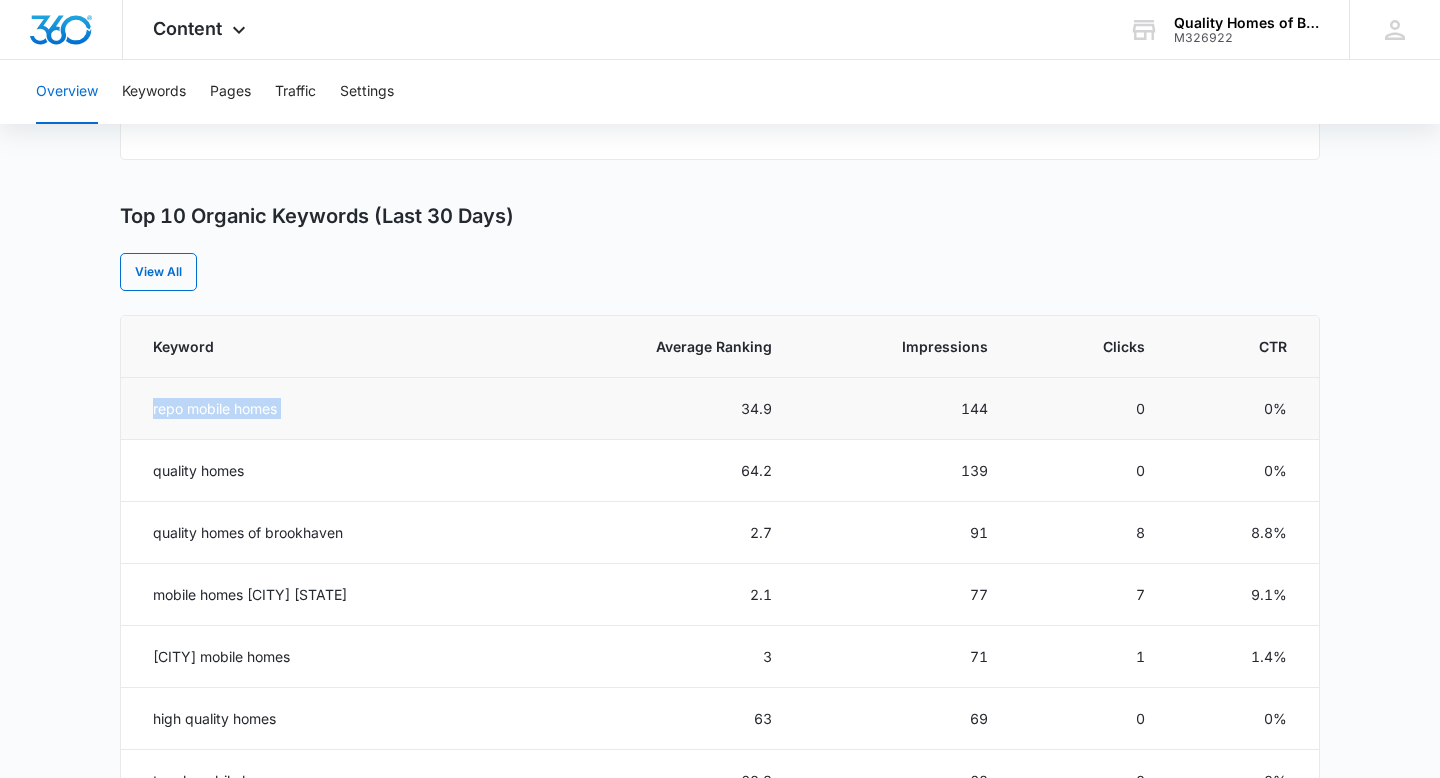 click on "repo mobile homes" at bounding box center (331, 409) 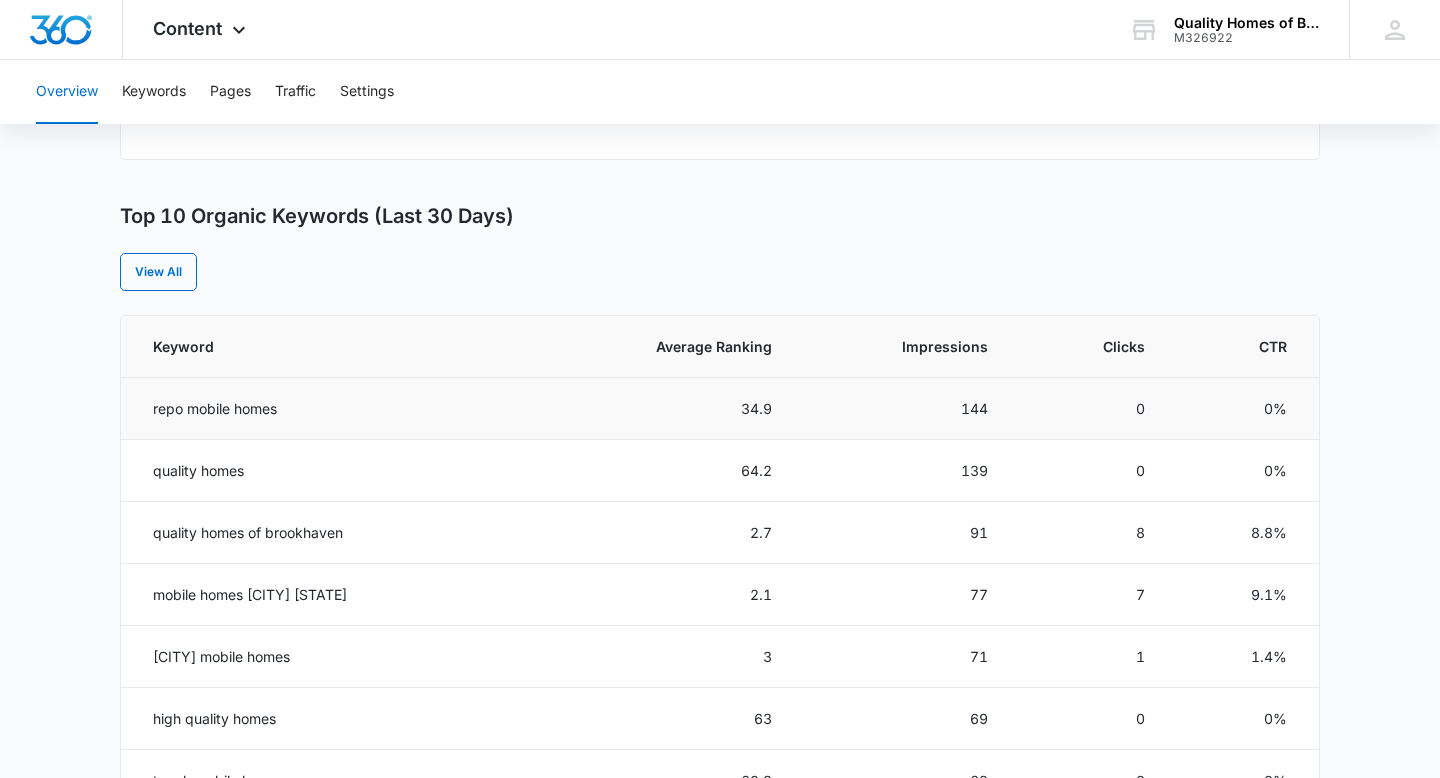 click on "0" at bounding box center [1091, 409] 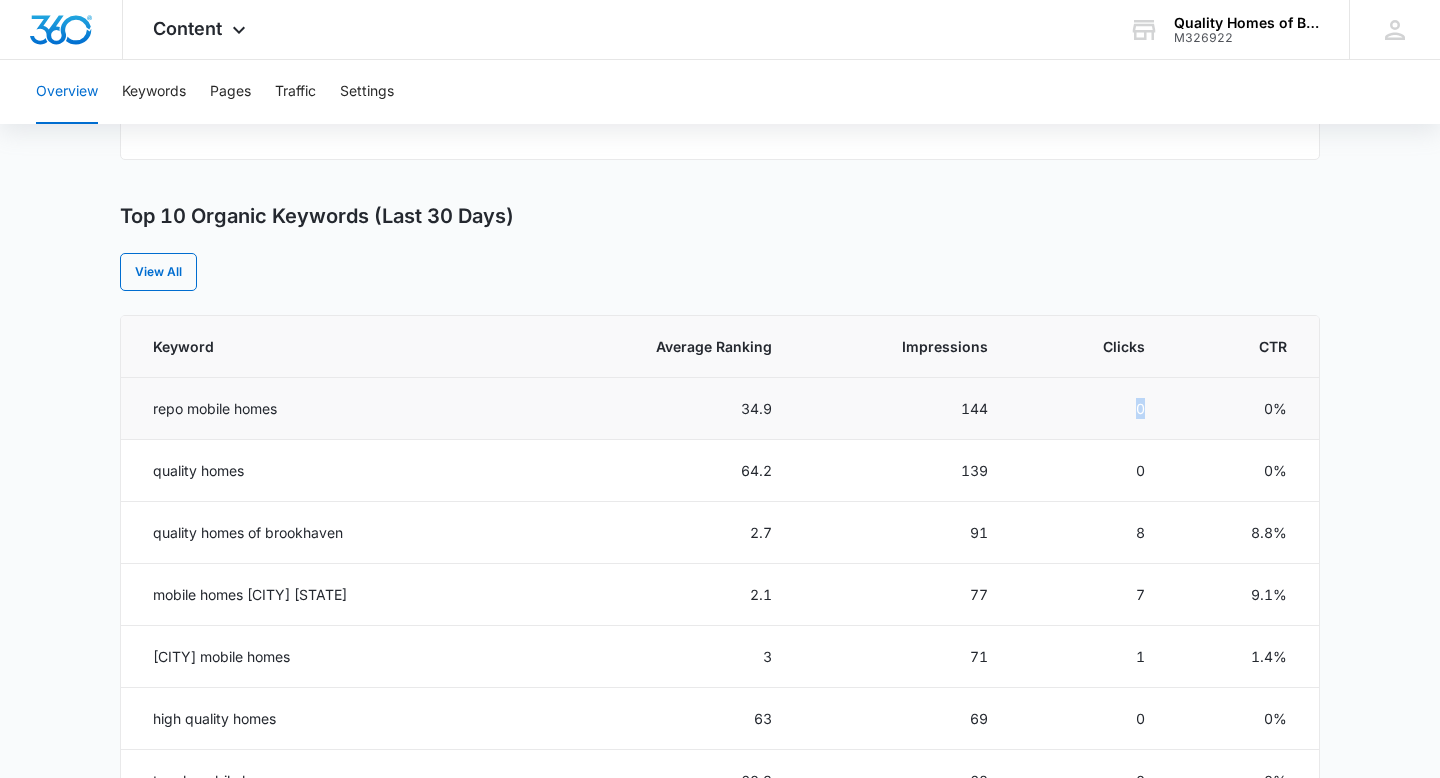 click on "0" at bounding box center (1091, 409) 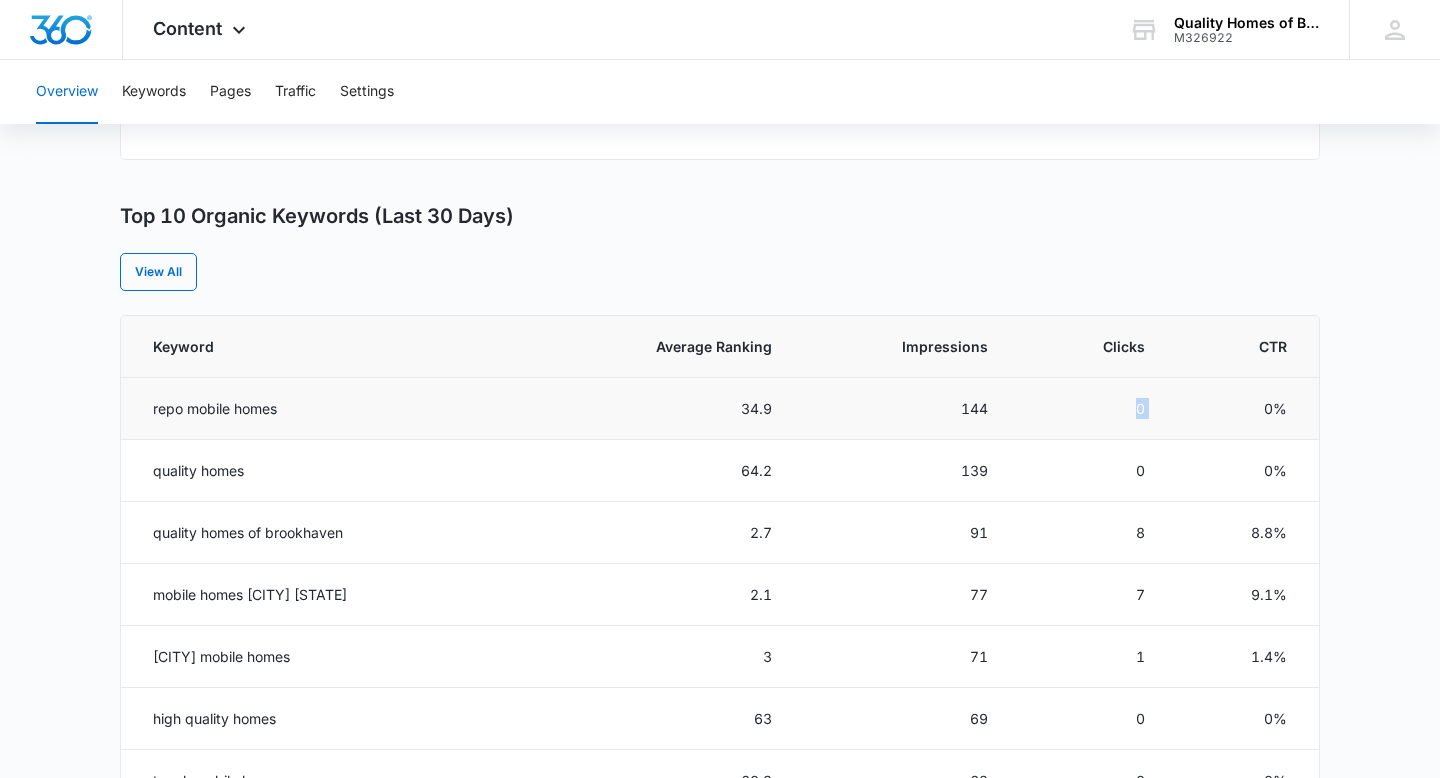 click on "0" at bounding box center (1091, 409) 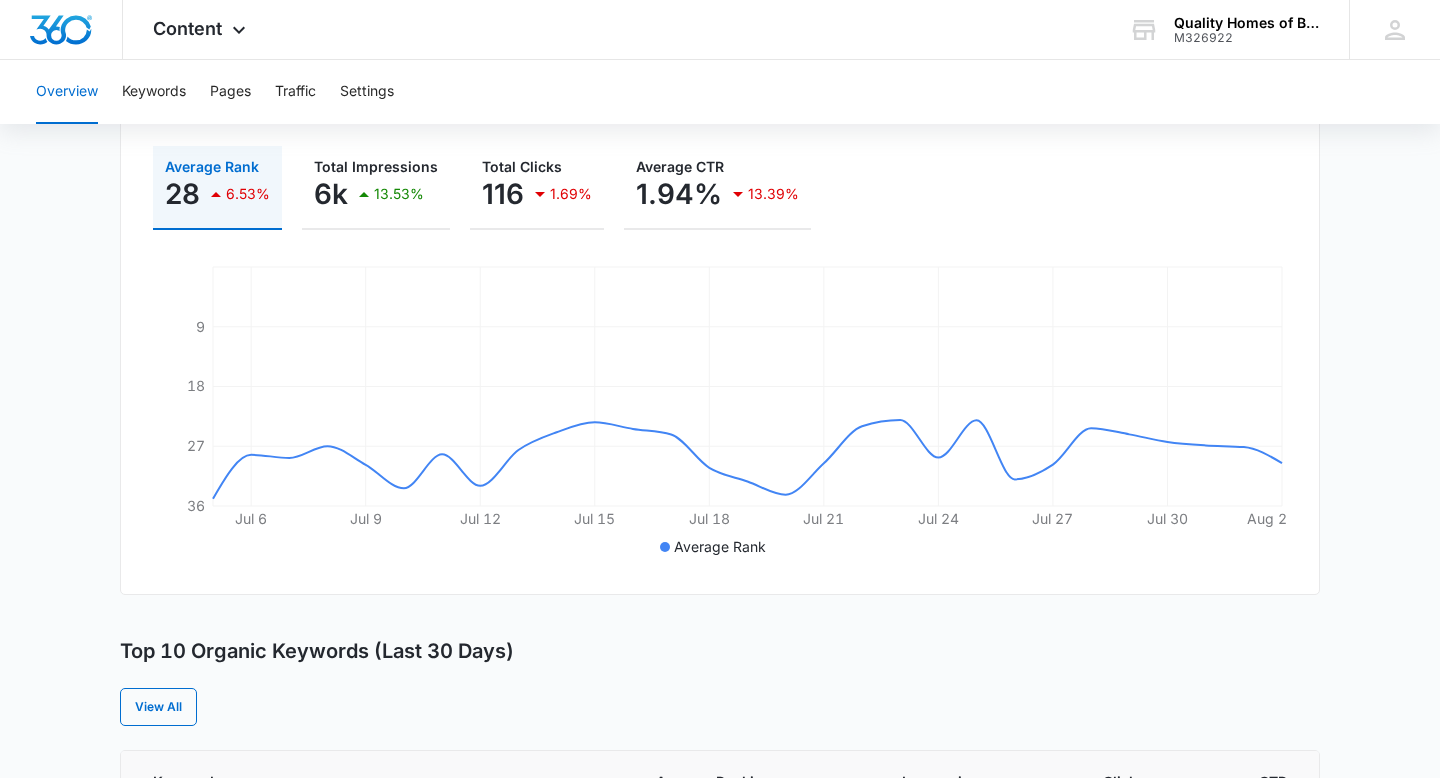 scroll, scrollTop: 0, scrollLeft: 0, axis: both 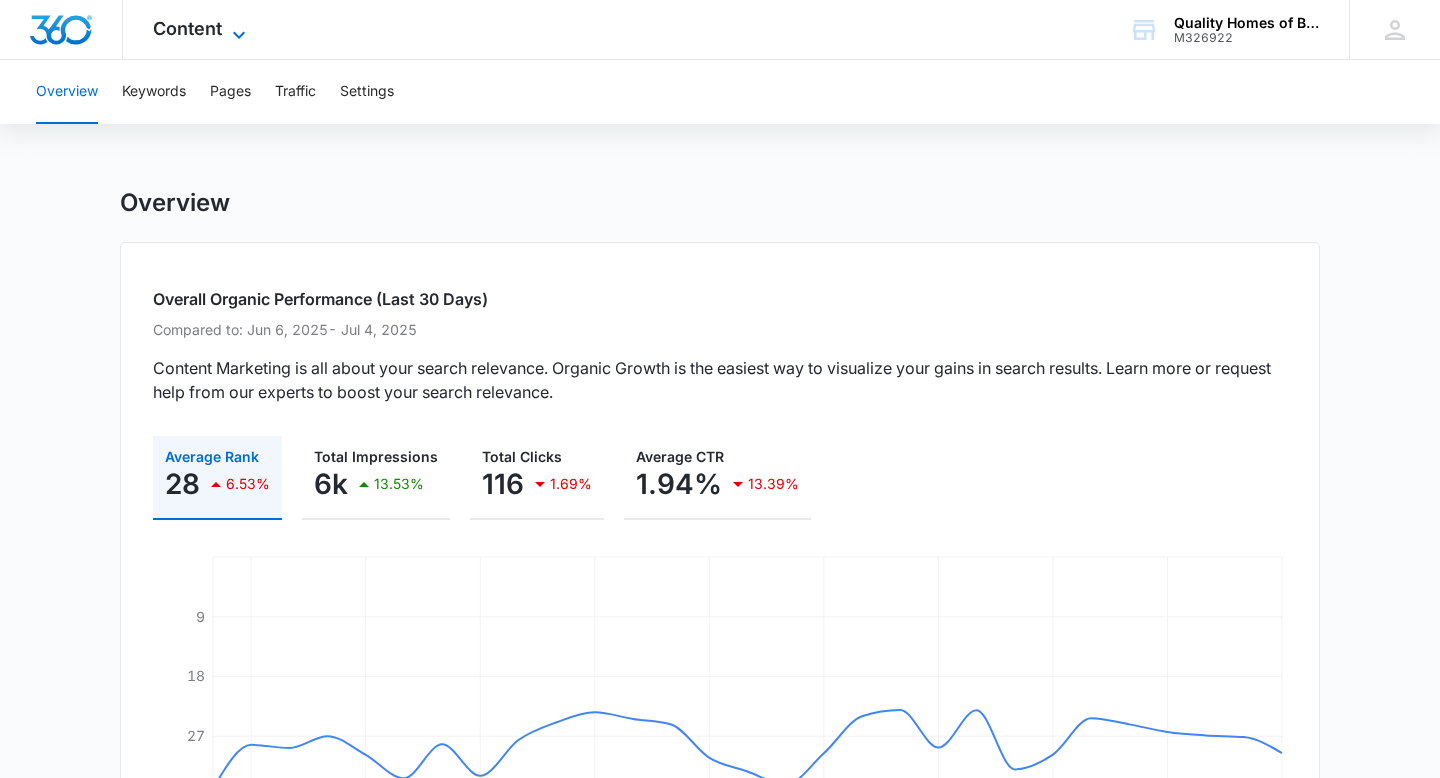 click on "Content" at bounding box center [187, 28] 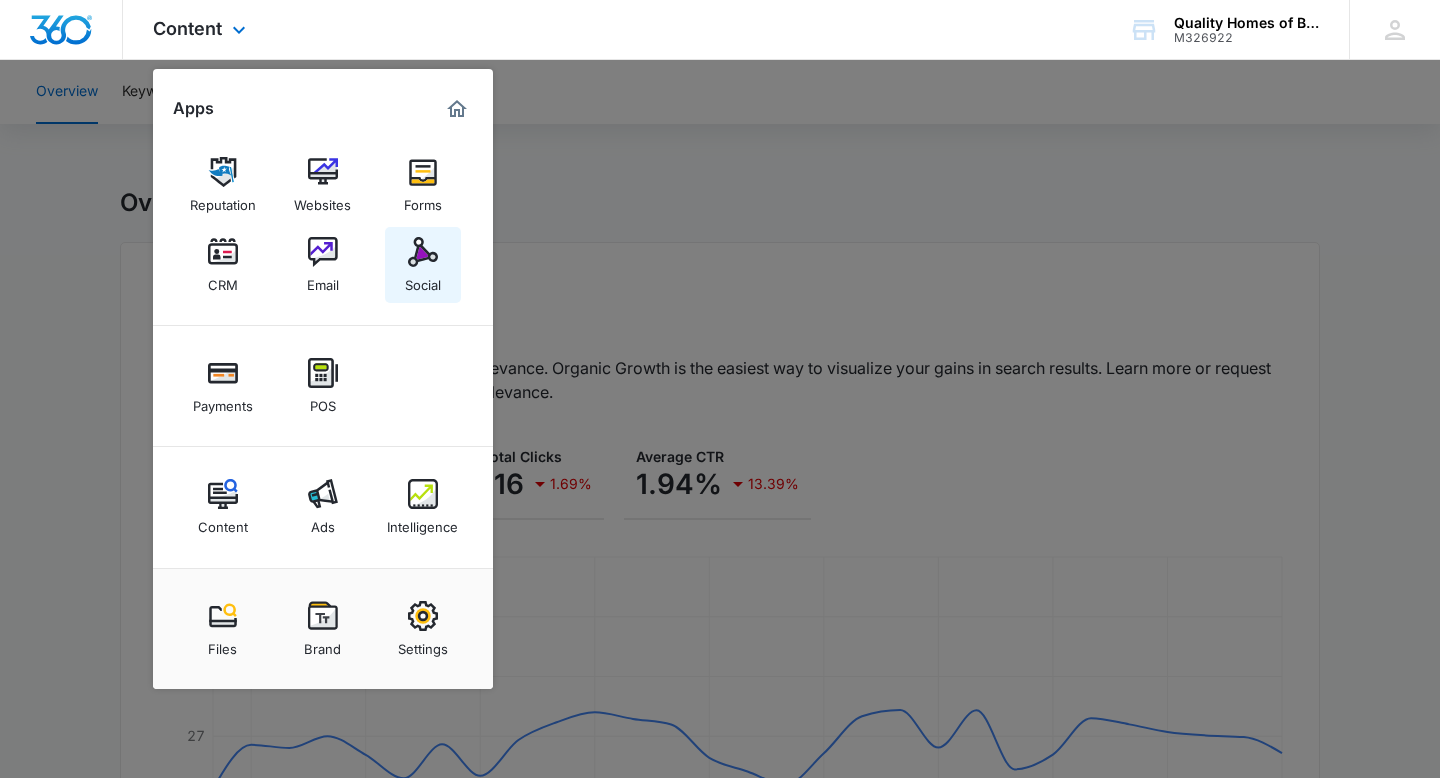 click on "Social" at bounding box center (423, 280) 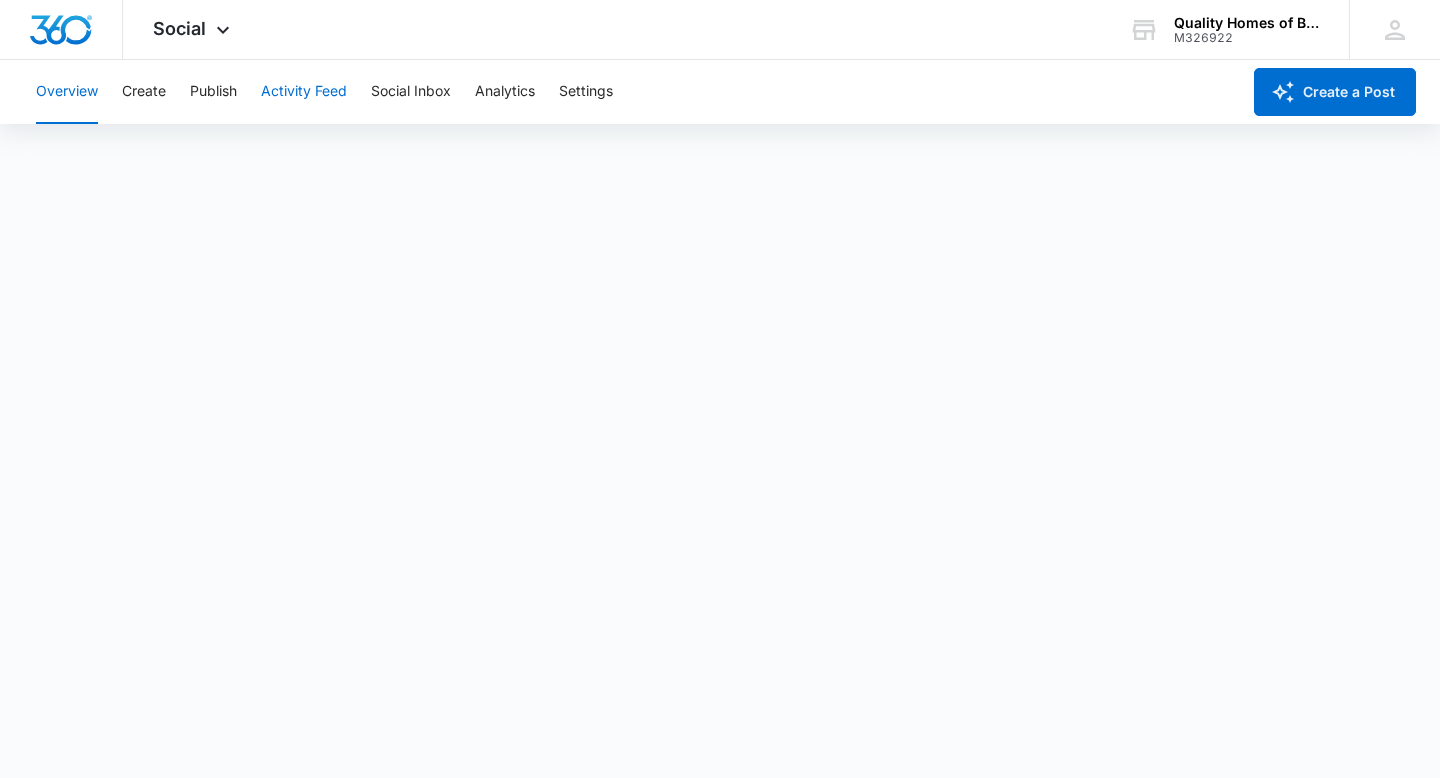 click on "Activity Feed" at bounding box center [304, 92] 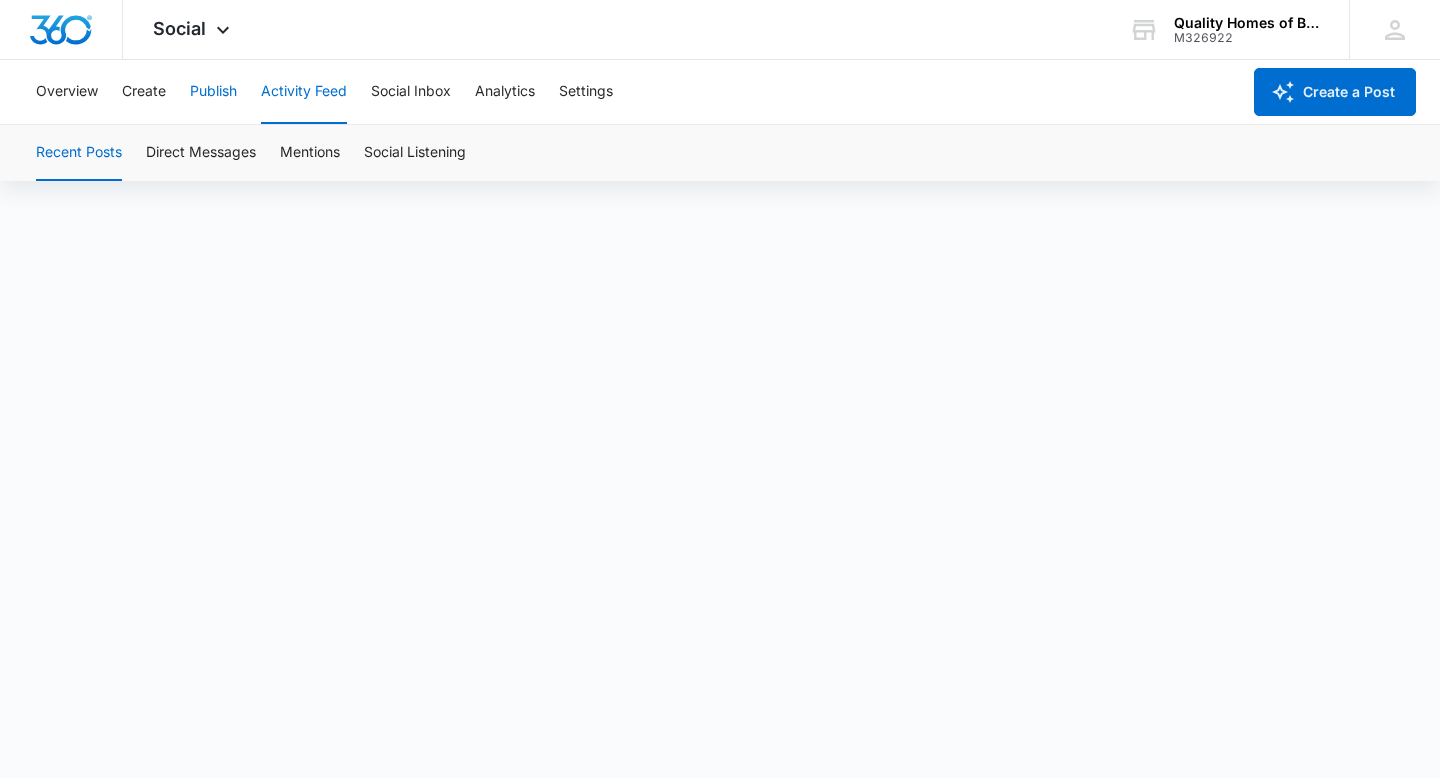 click on "Publish" at bounding box center [213, 92] 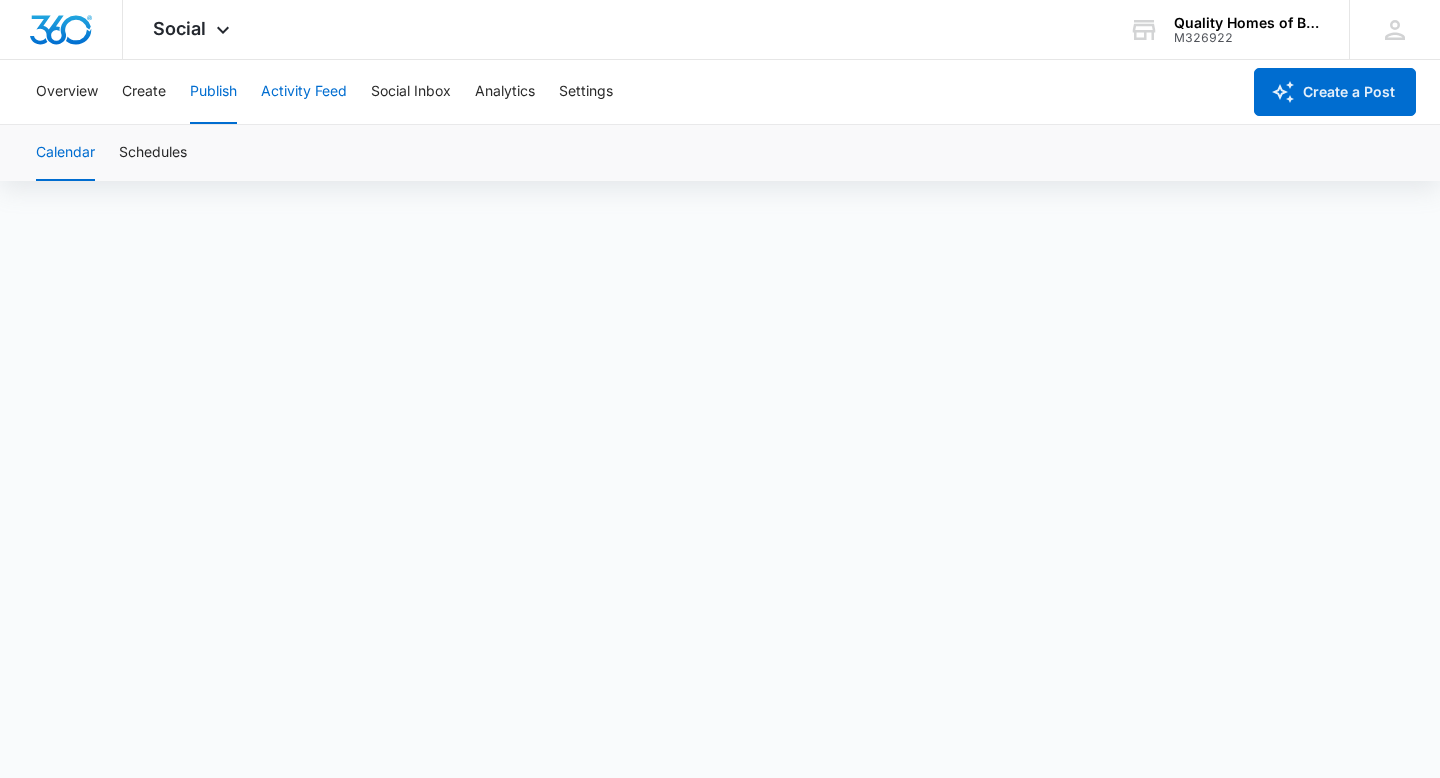 click on "Activity Feed" at bounding box center [304, 92] 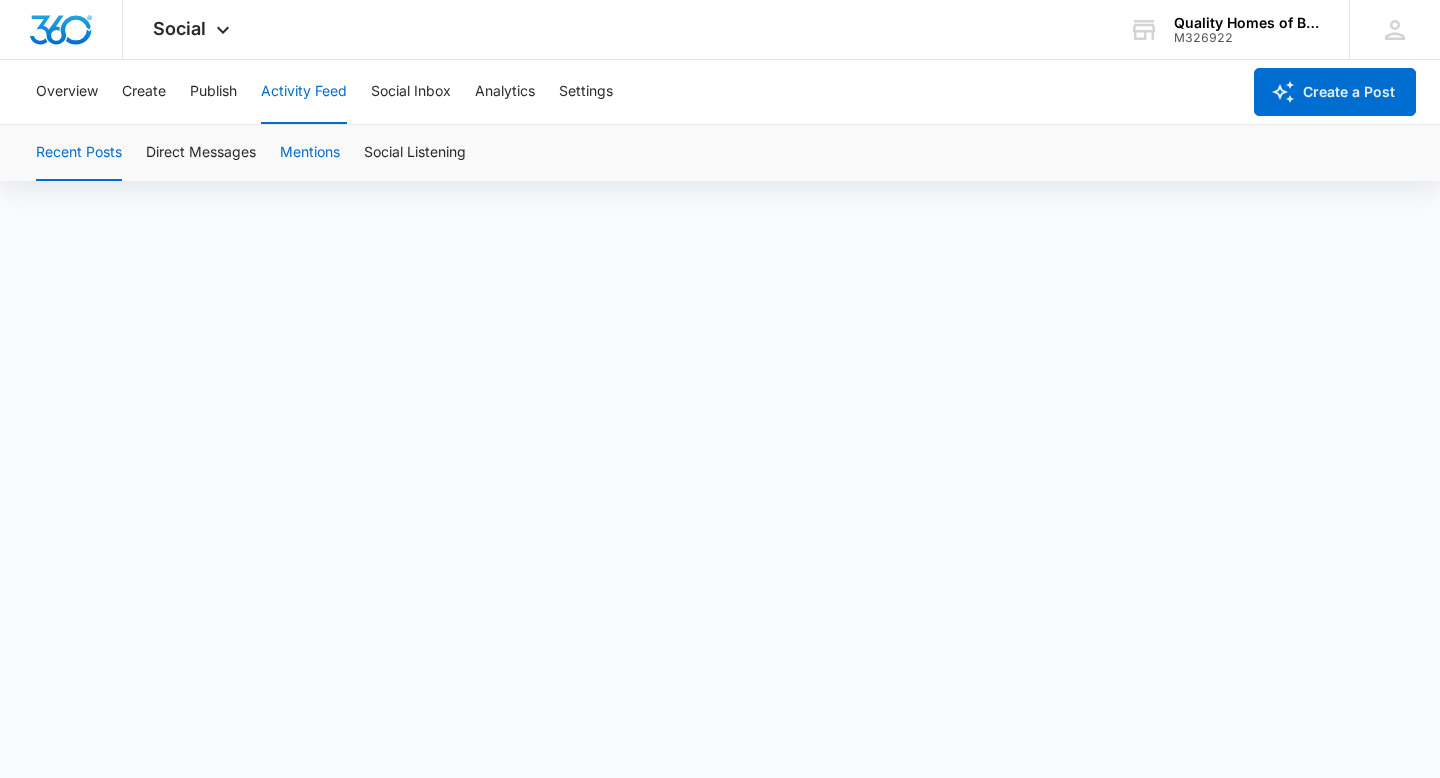 click on "Mentions" at bounding box center (310, 153) 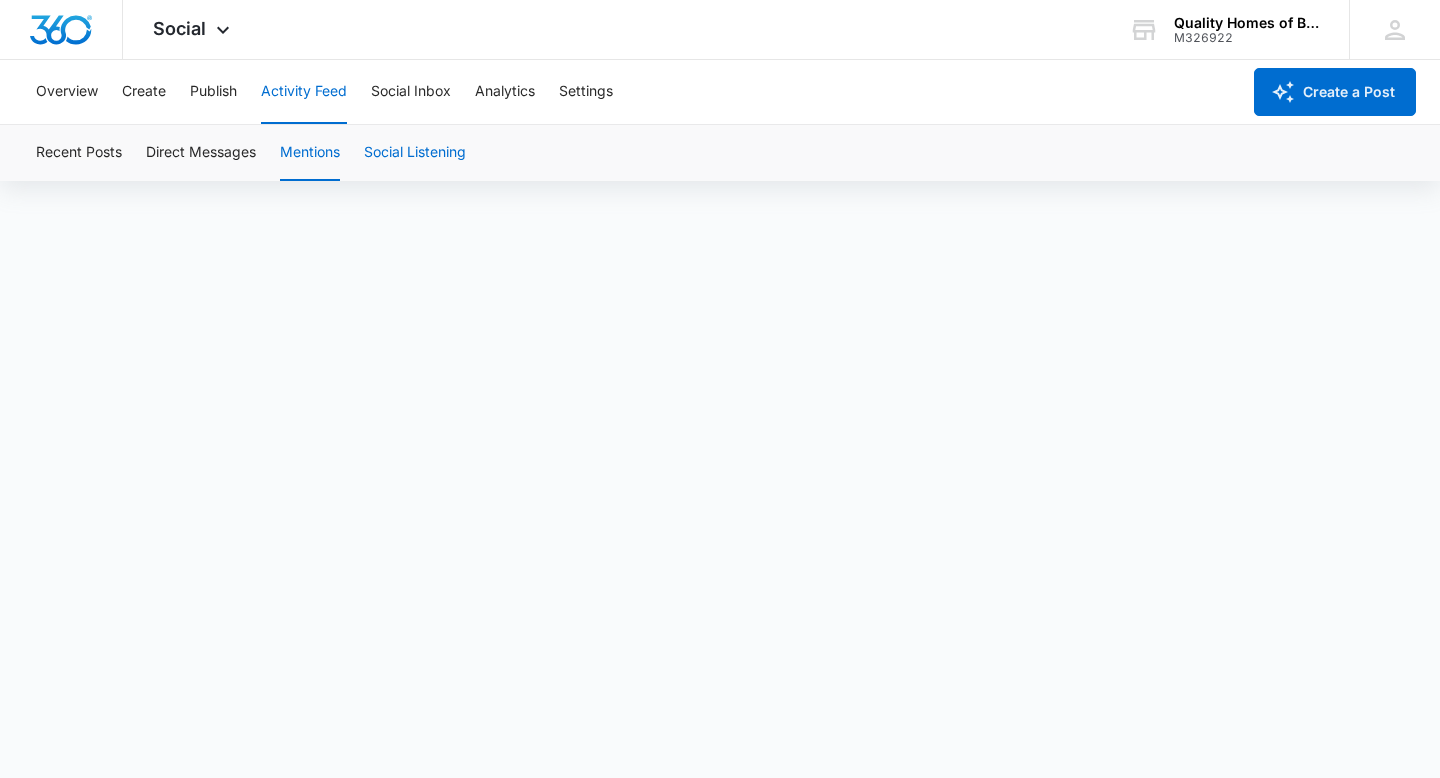 click on "Social Listening" at bounding box center (415, 153) 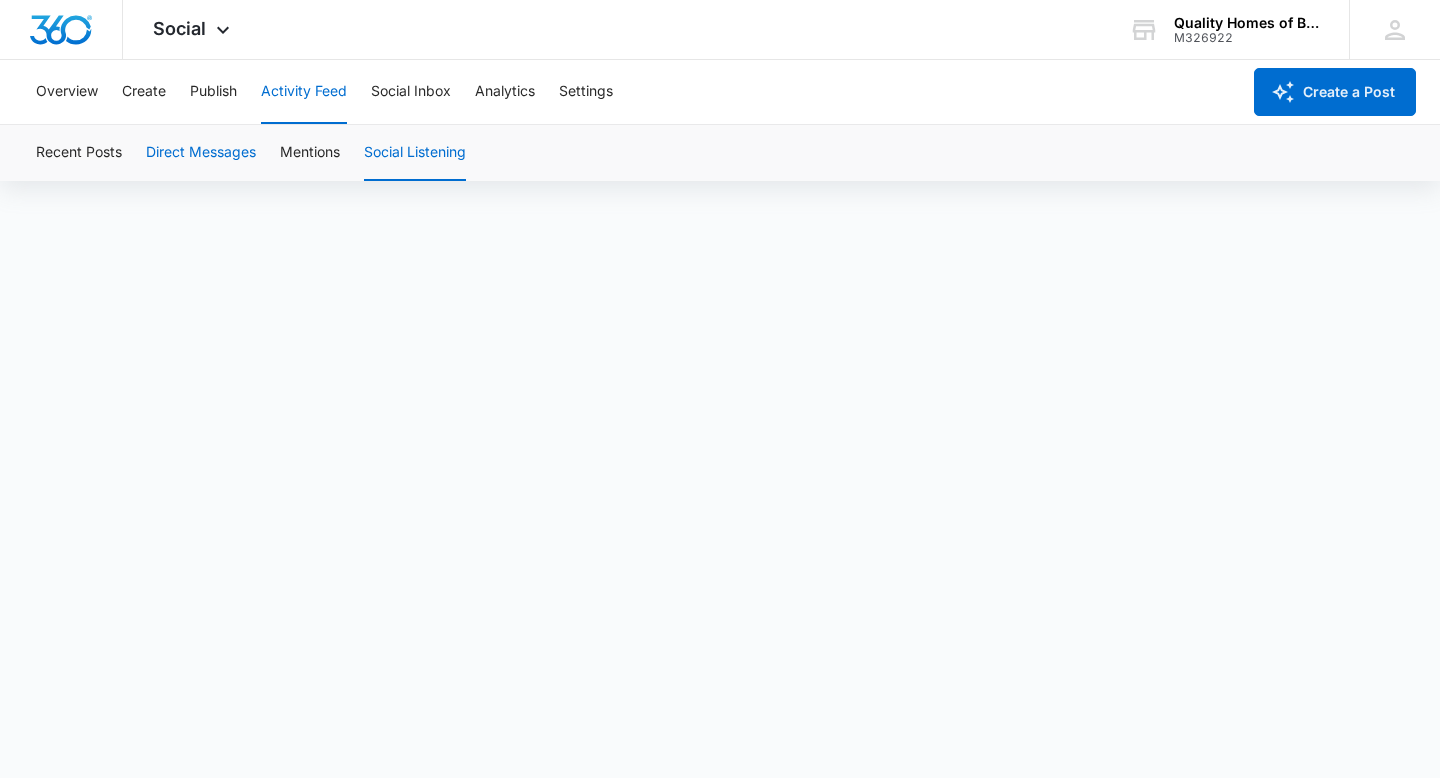 click on "Direct Messages" at bounding box center [201, 153] 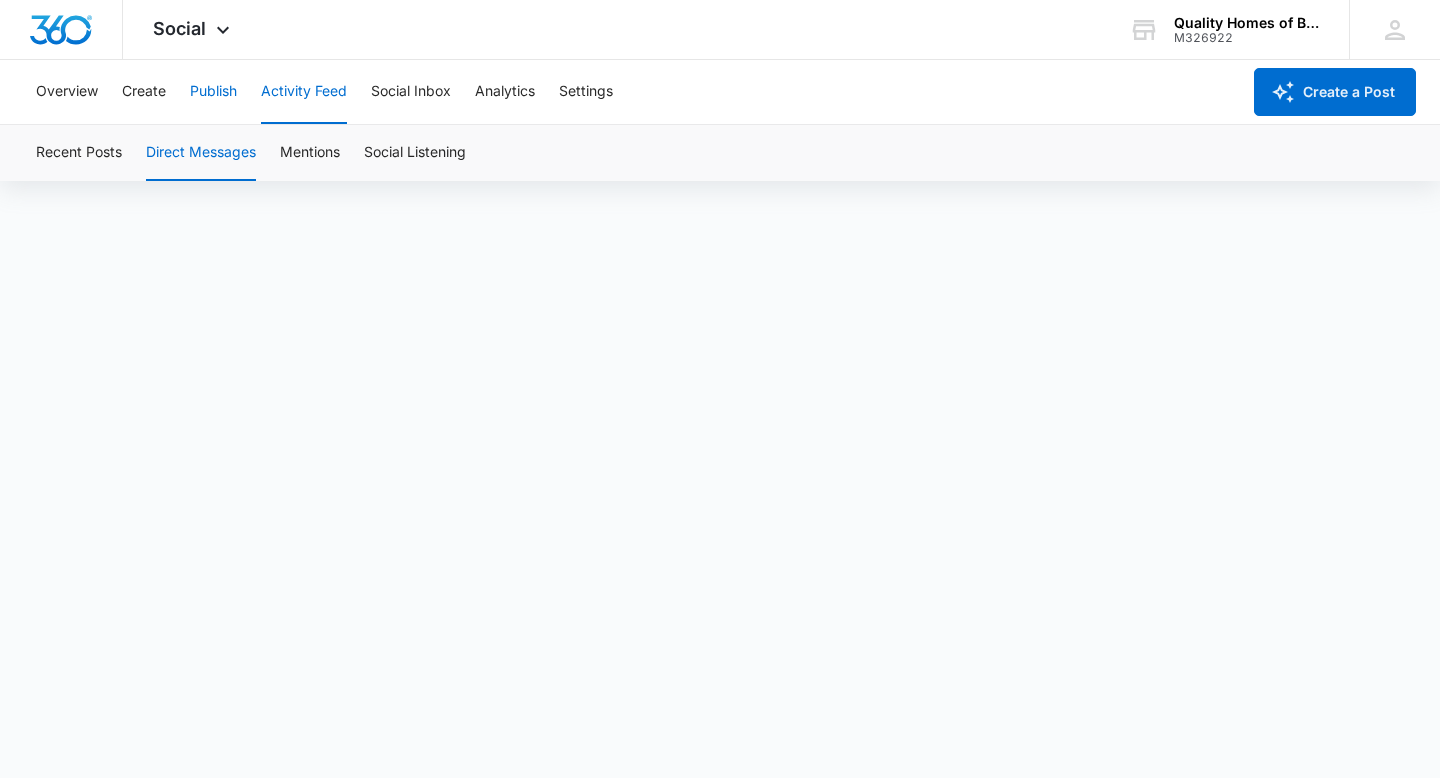click on "Publish" at bounding box center (213, 92) 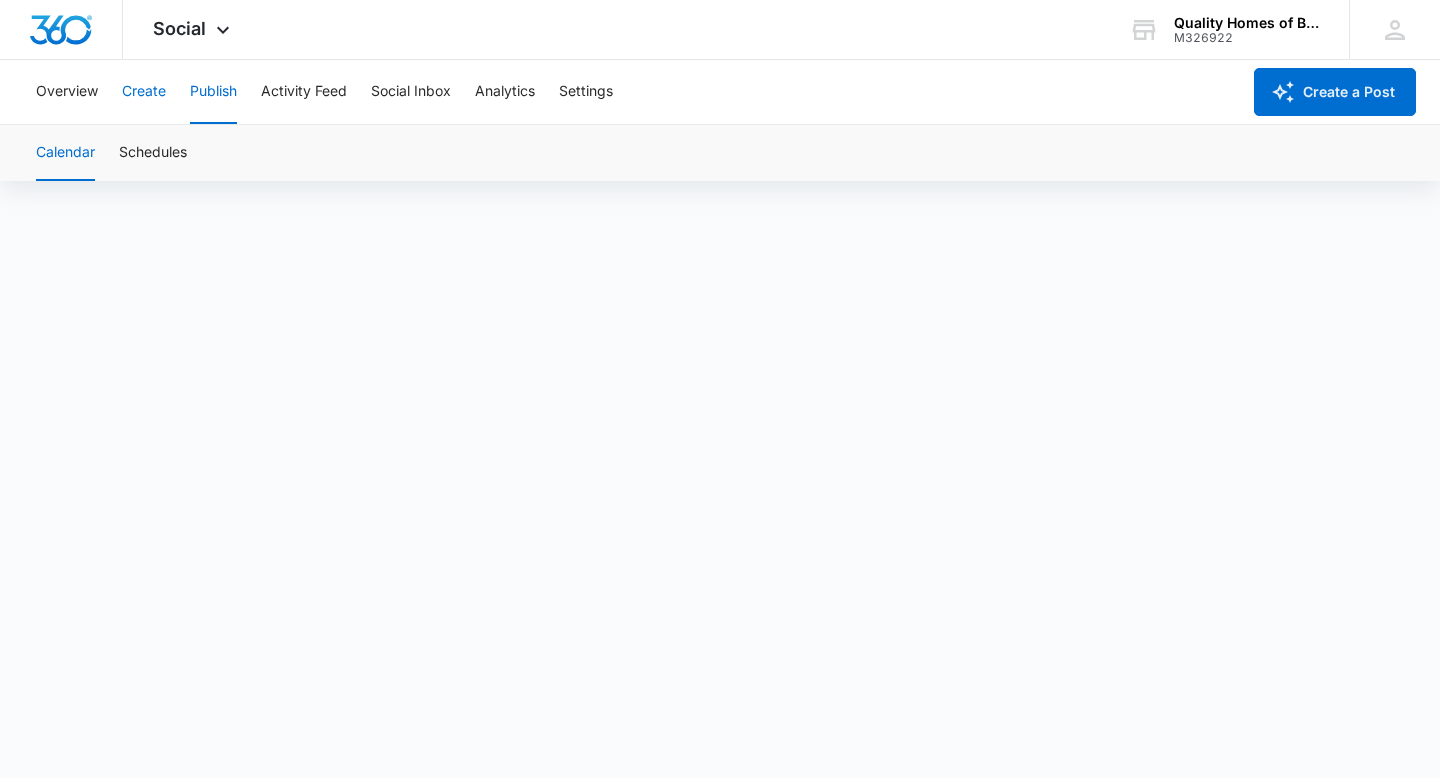 click on "Create" at bounding box center (144, 92) 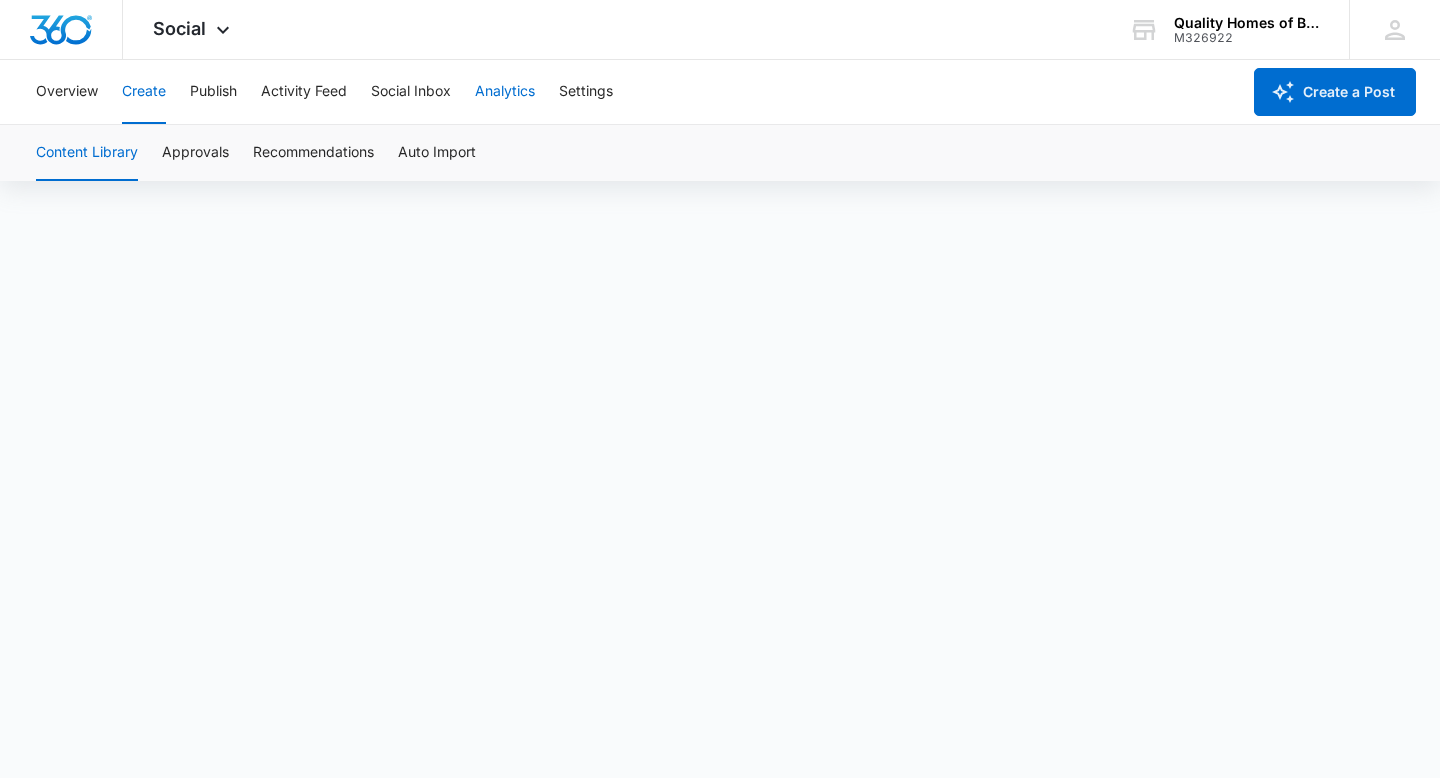 click on "Analytics" at bounding box center (505, 92) 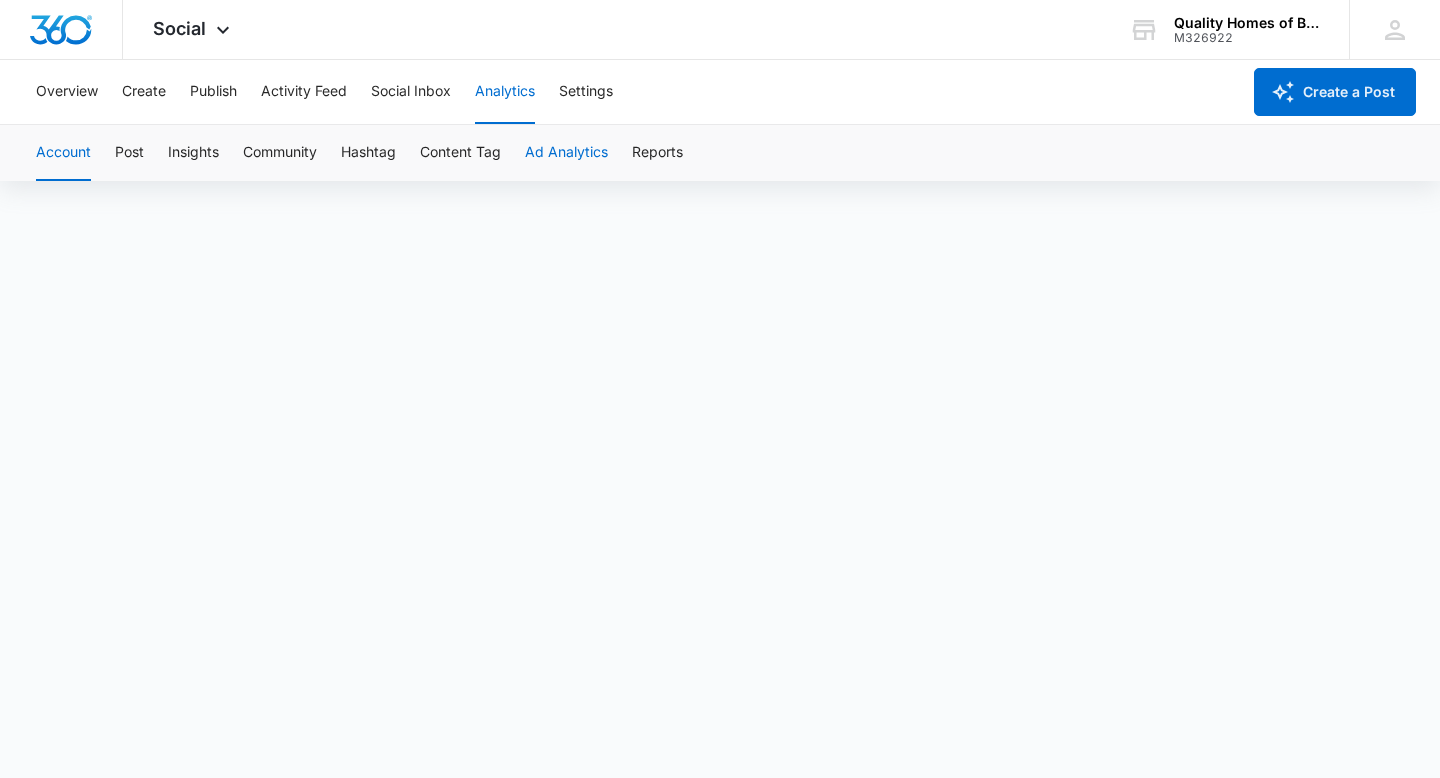 click on "Ad Analytics" at bounding box center (566, 153) 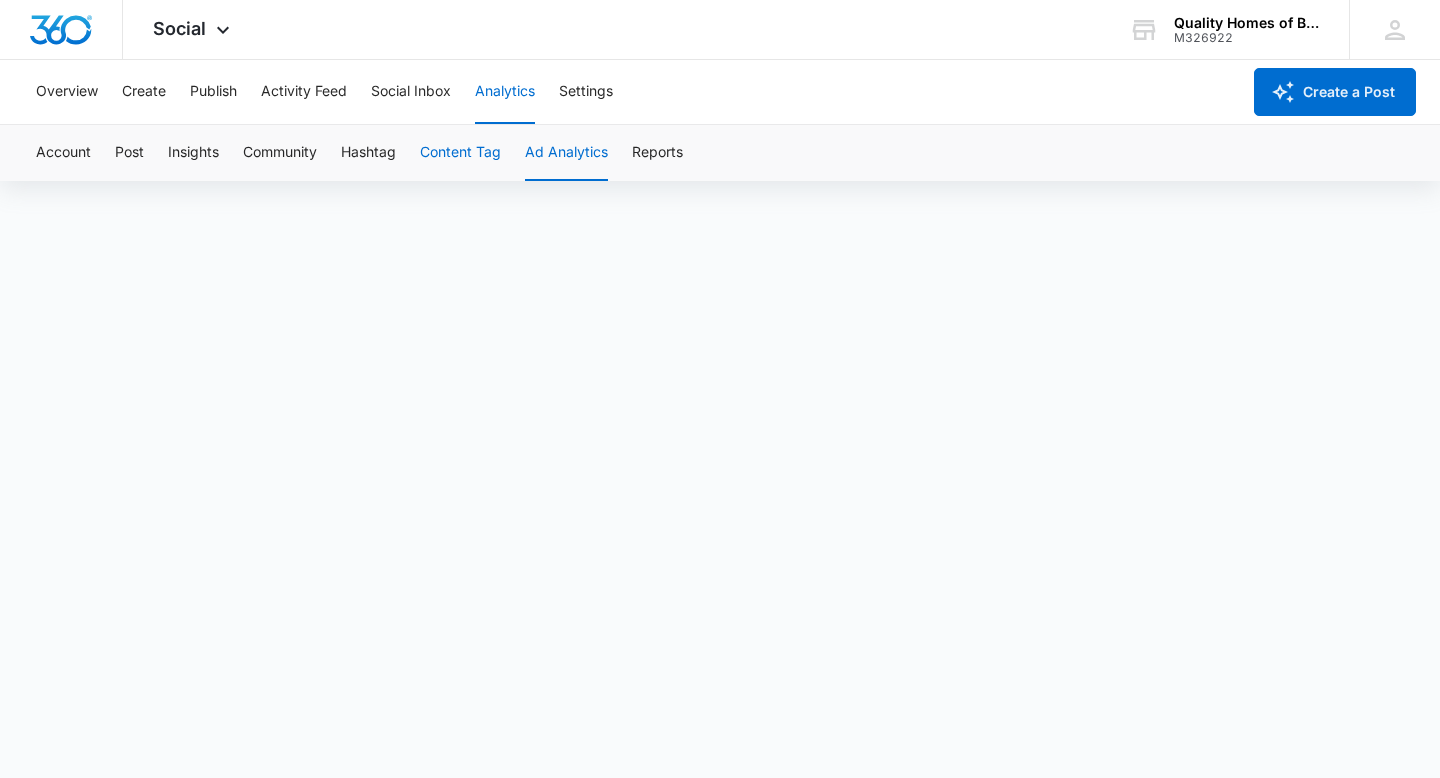 click on "Content Tag" at bounding box center (460, 153) 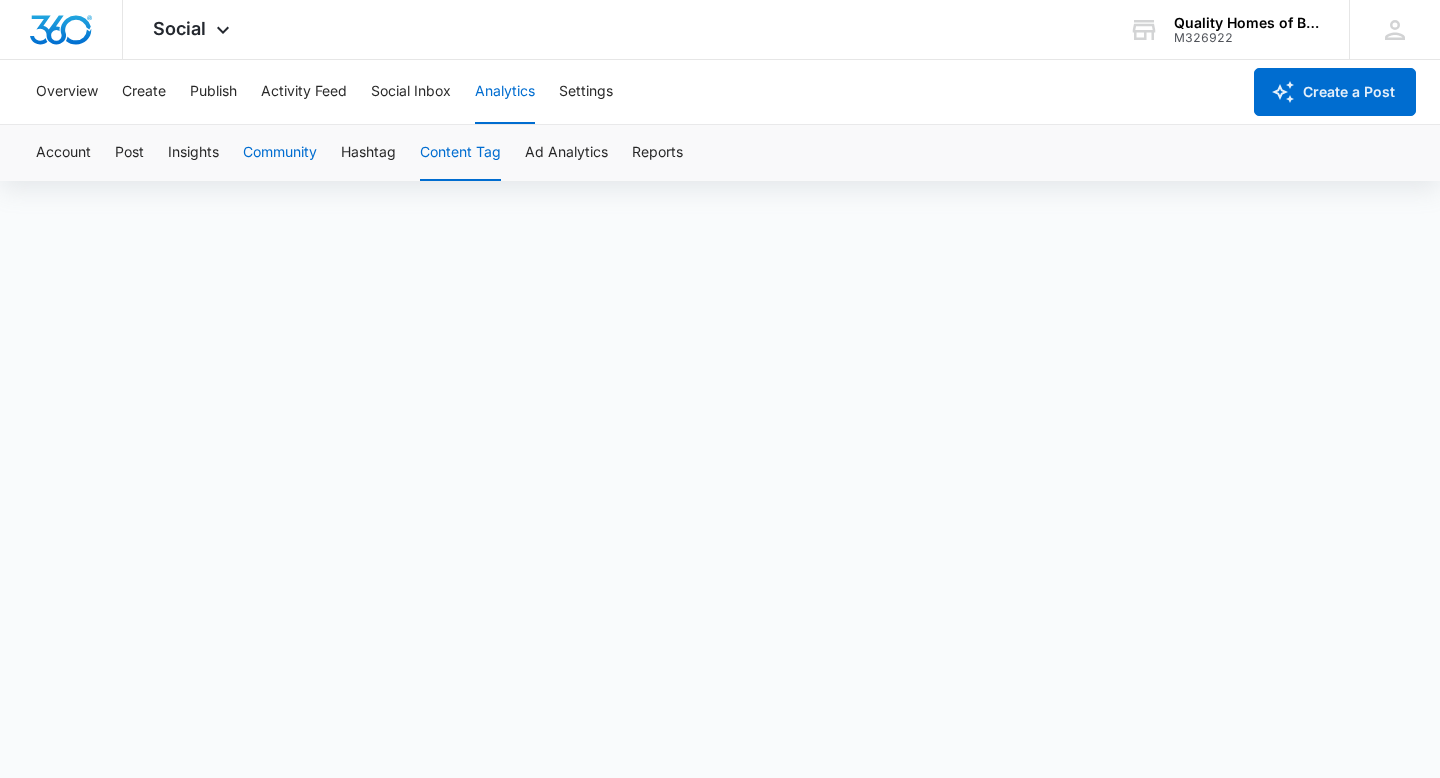 click on "Community" at bounding box center [280, 153] 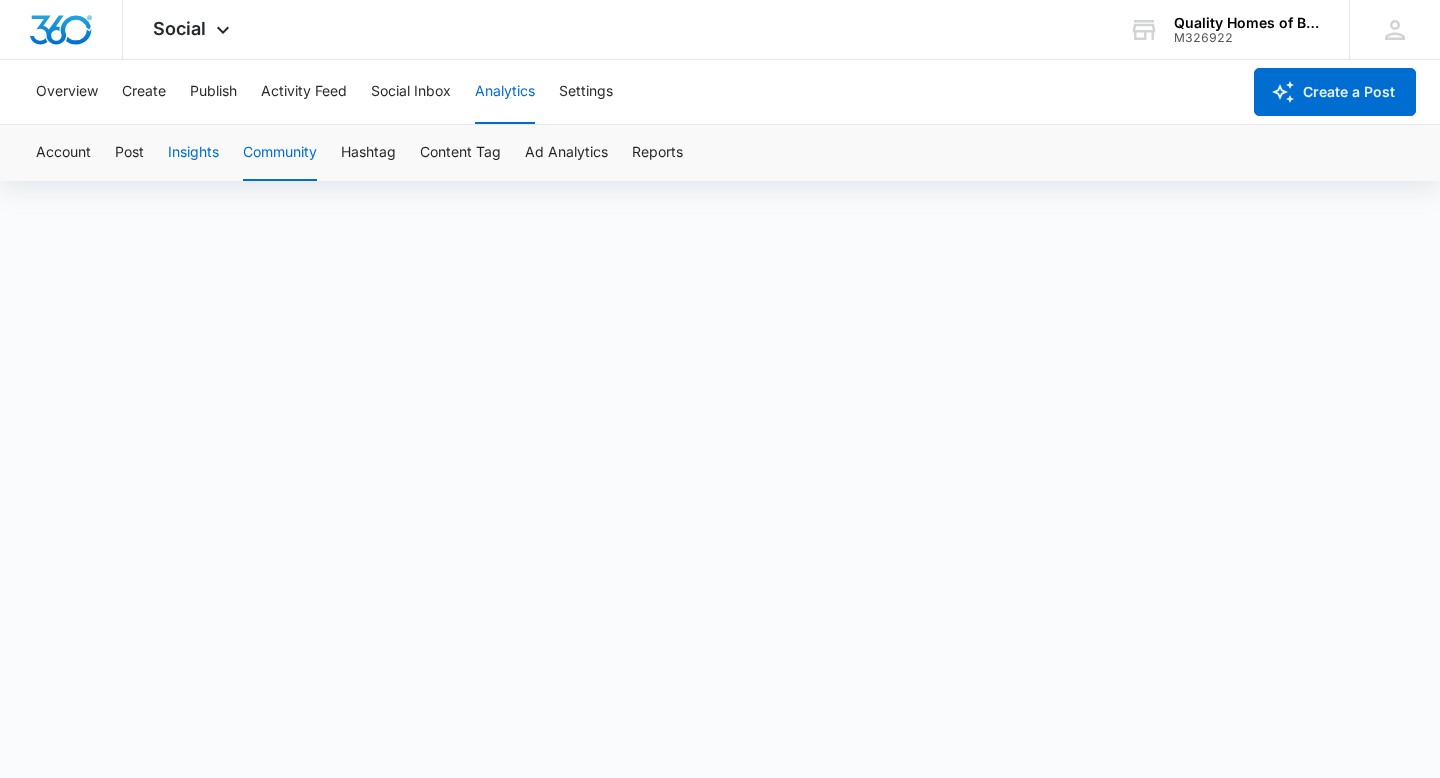 click on "Insights" at bounding box center (193, 153) 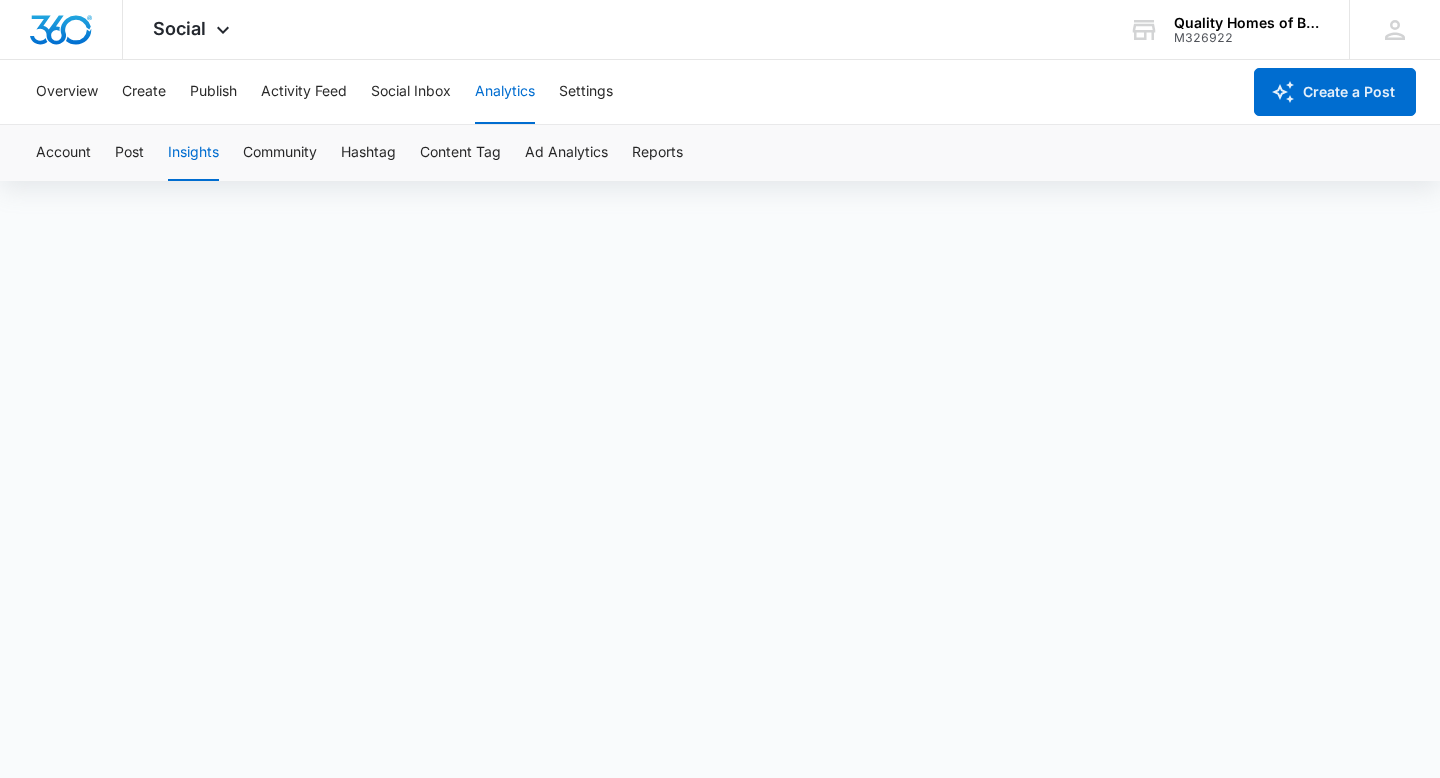scroll, scrollTop: 14, scrollLeft: 0, axis: vertical 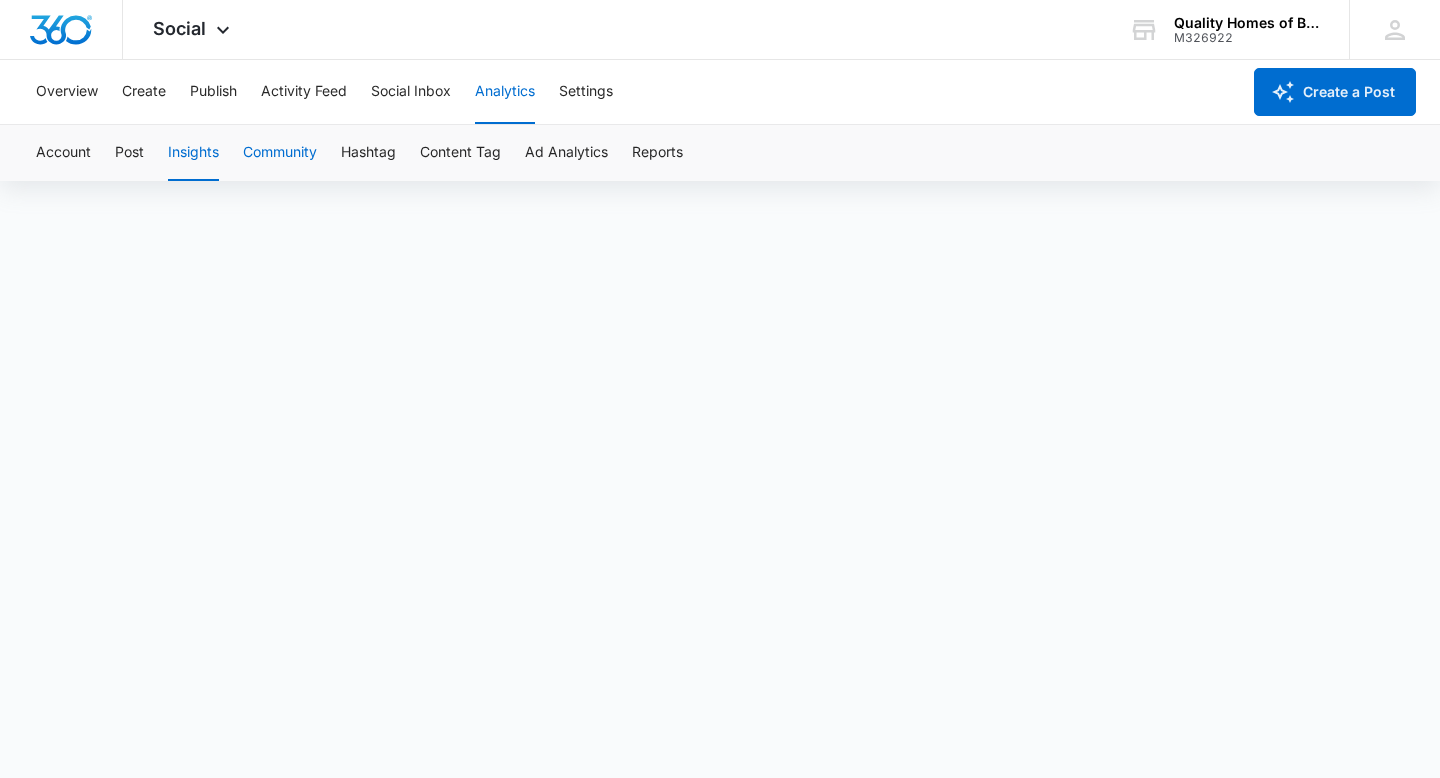 click on "Community" at bounding box center [280, 153] 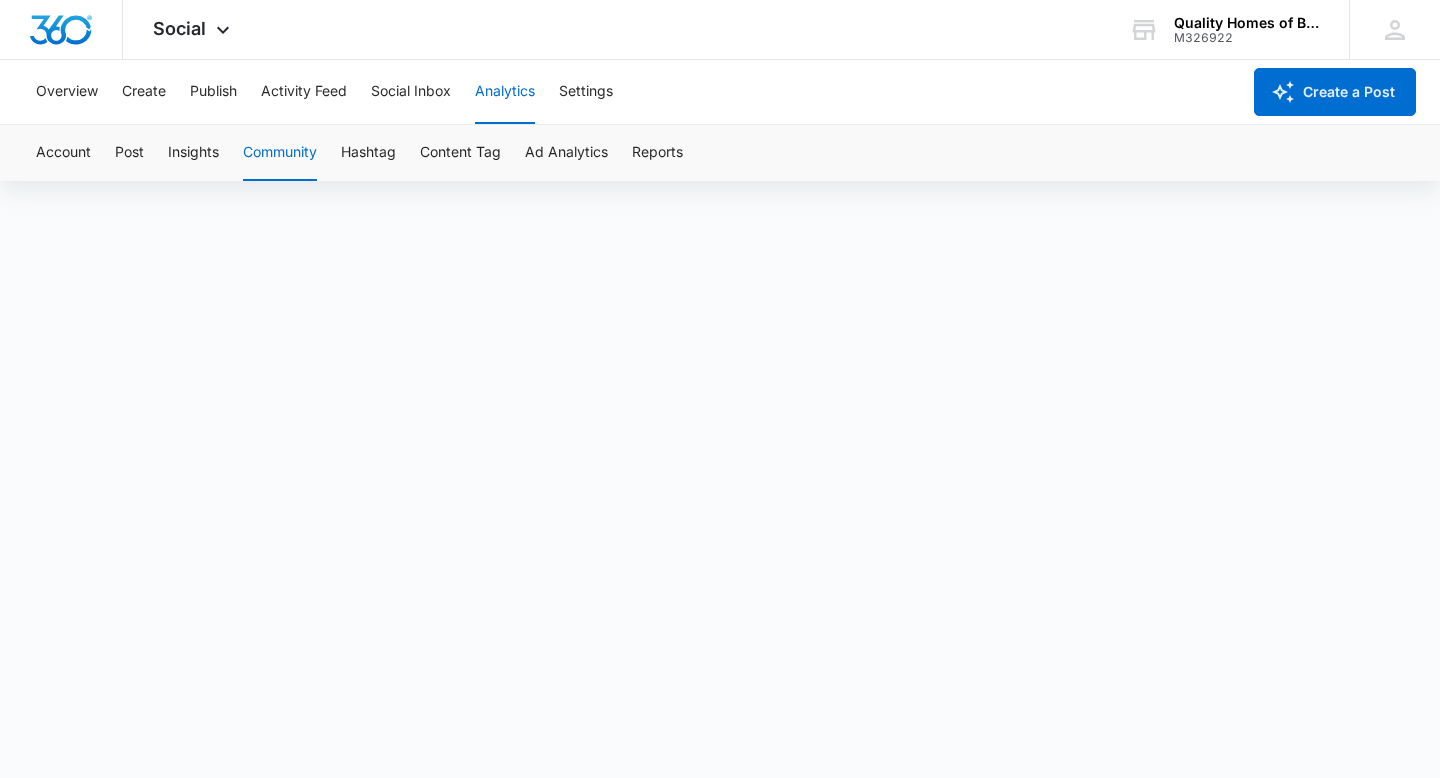 scroll, scrollTop: 0, scrollLeft: 0, axis: both 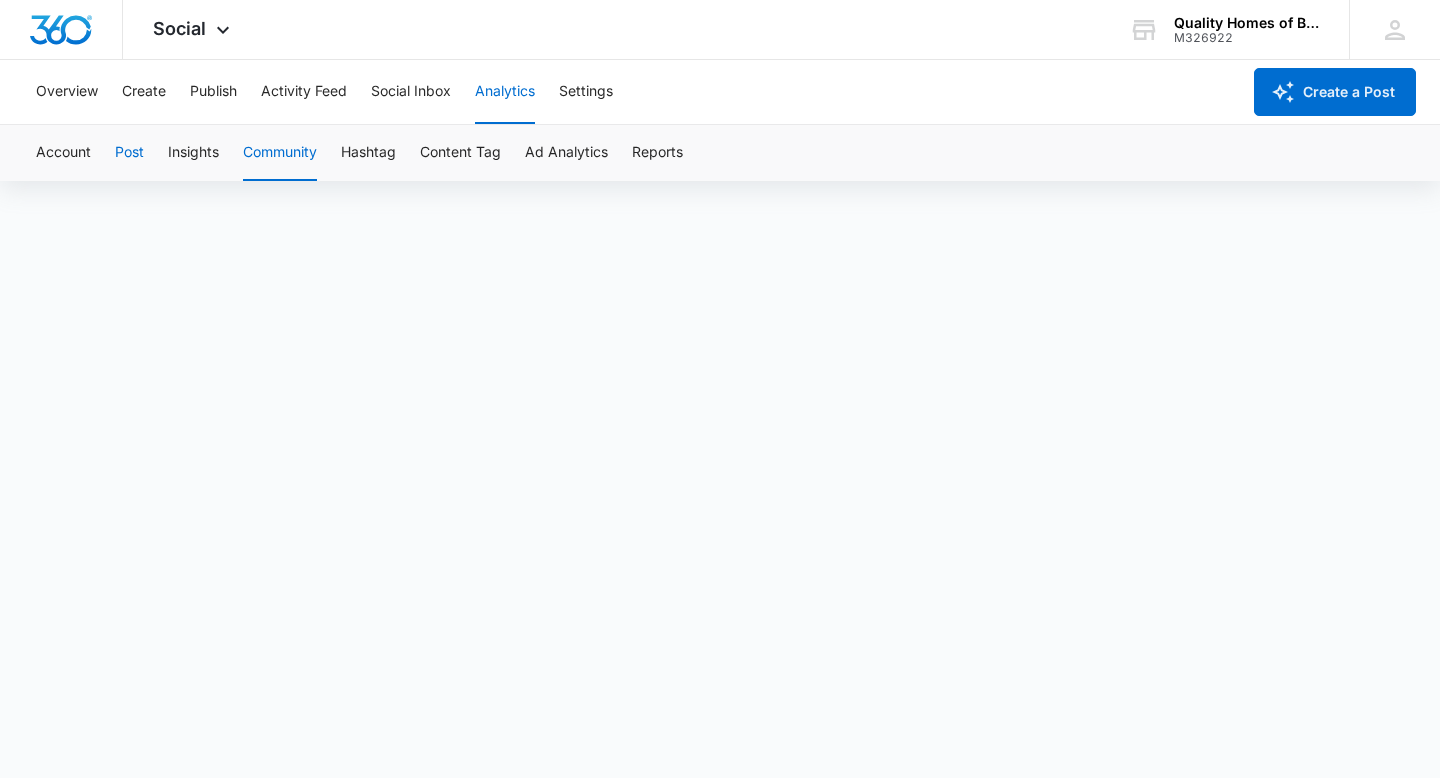 click on "Post" at bounding box center (129, 153) 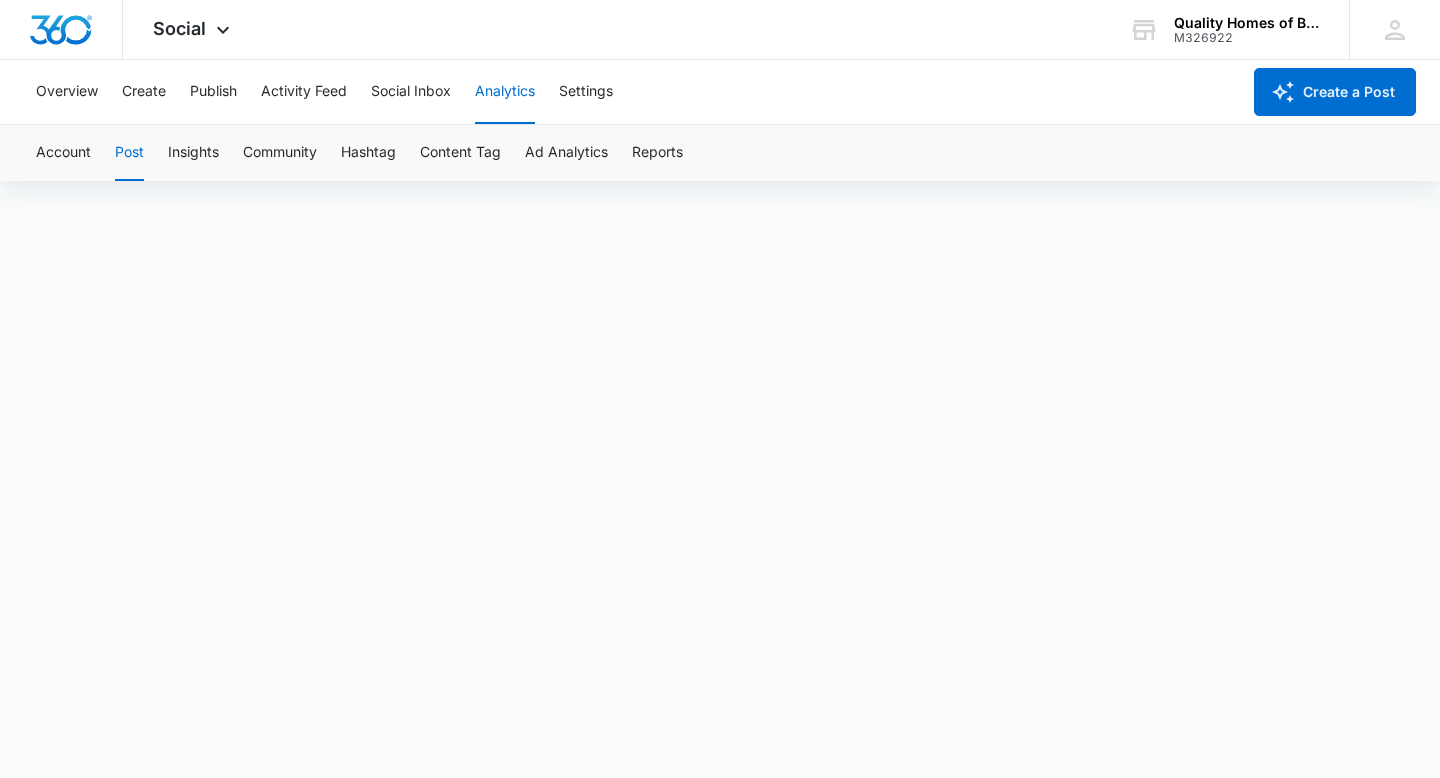 click on "Analytics" at bounding box center [505, 92] 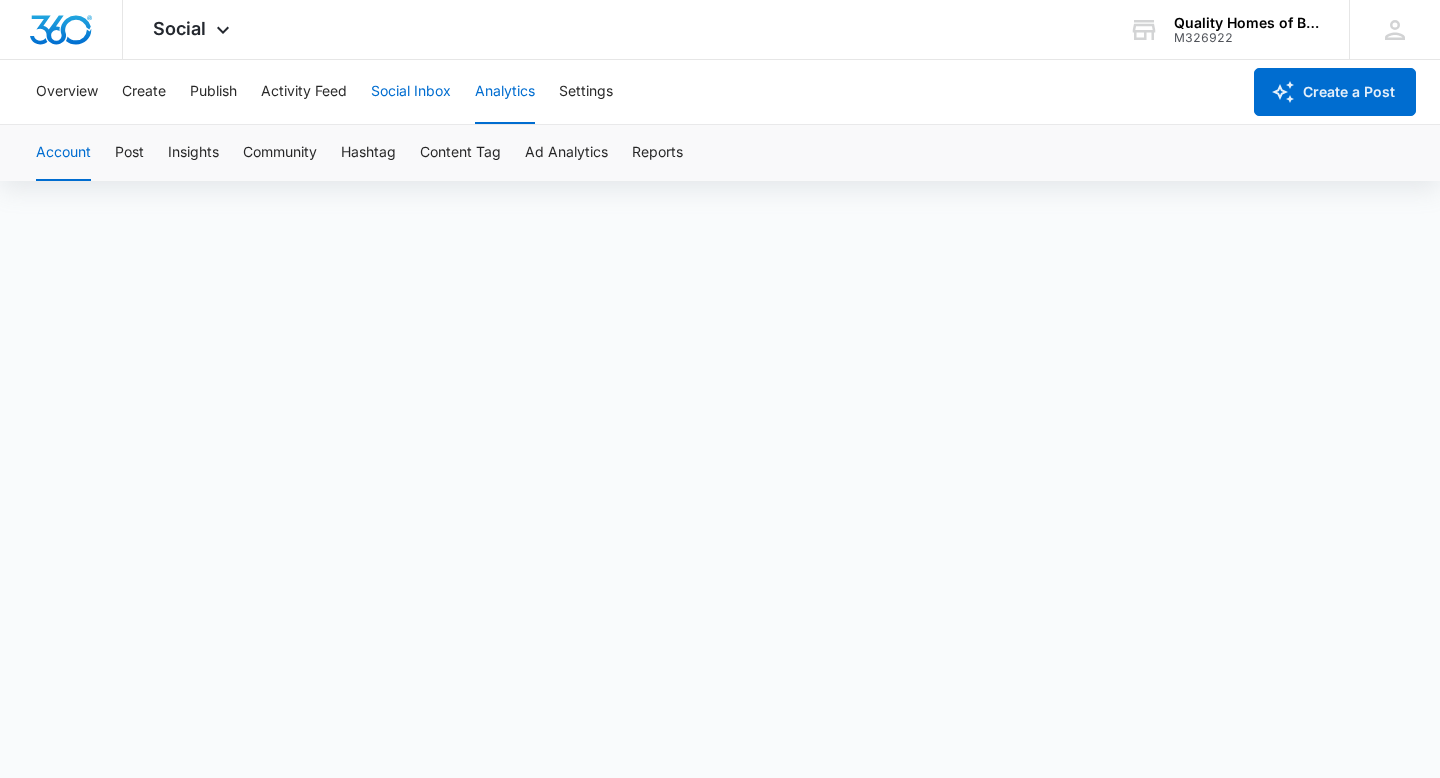 click on "Social Inbox" at bounding box center (411, 92) 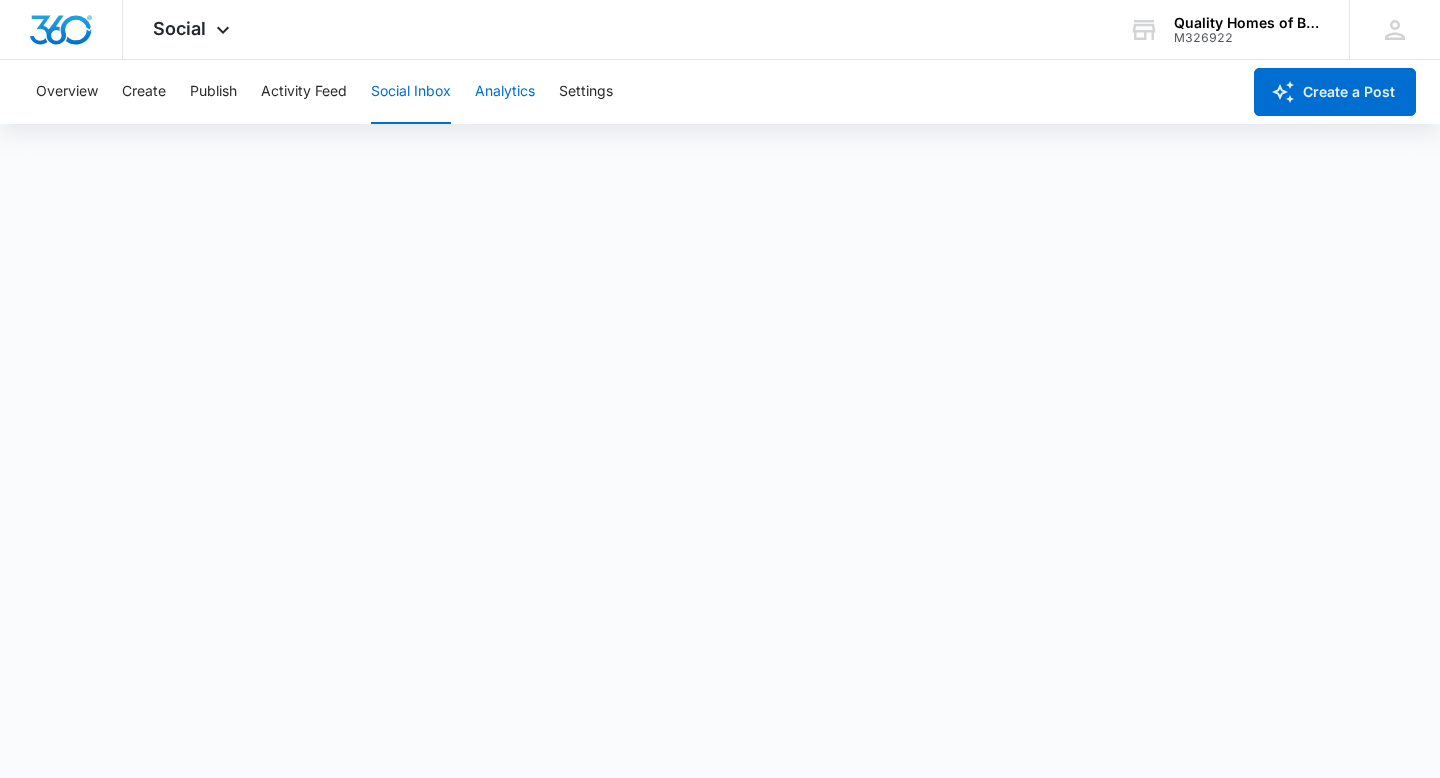 click on "Analytics" at bounding box center [505, 92] 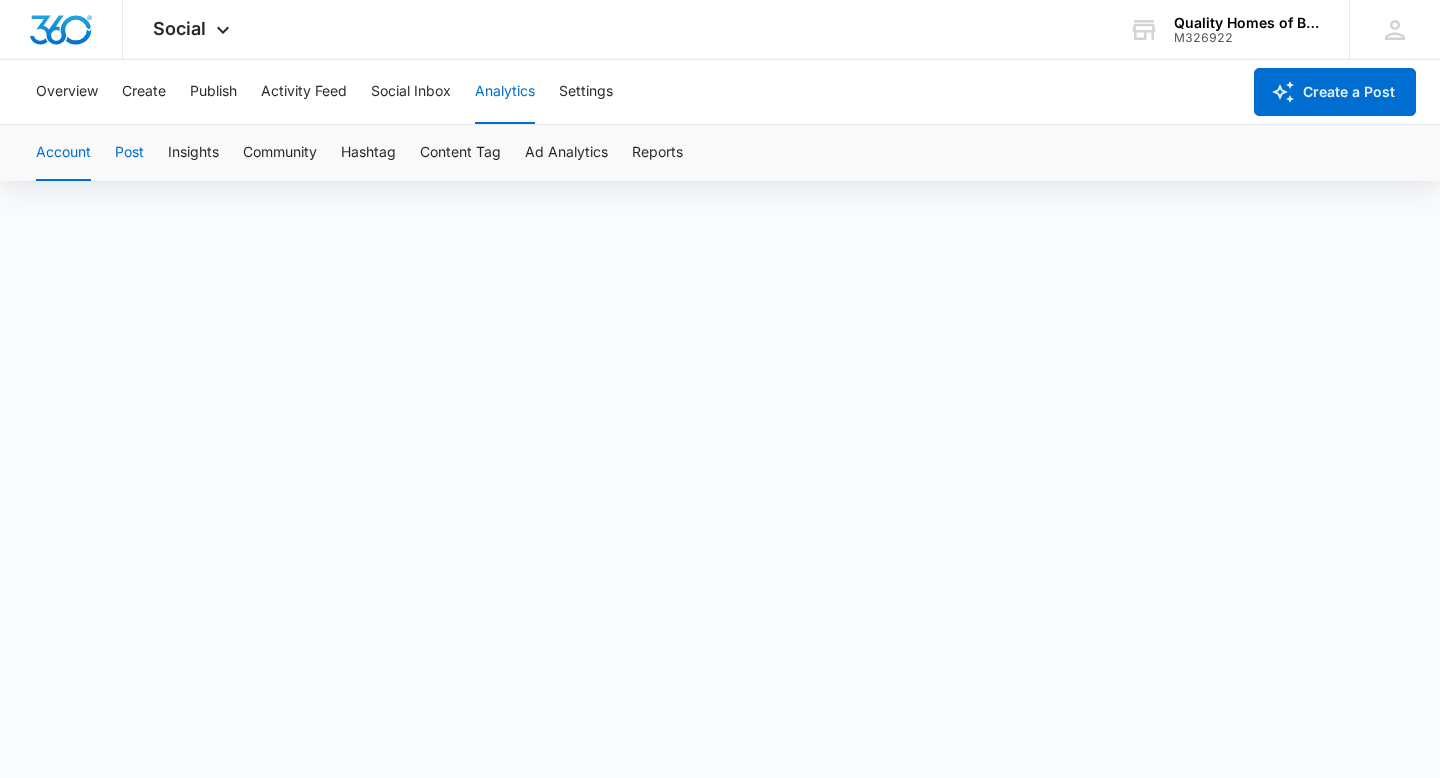 click on "Post" at bounding box center (129, 153) 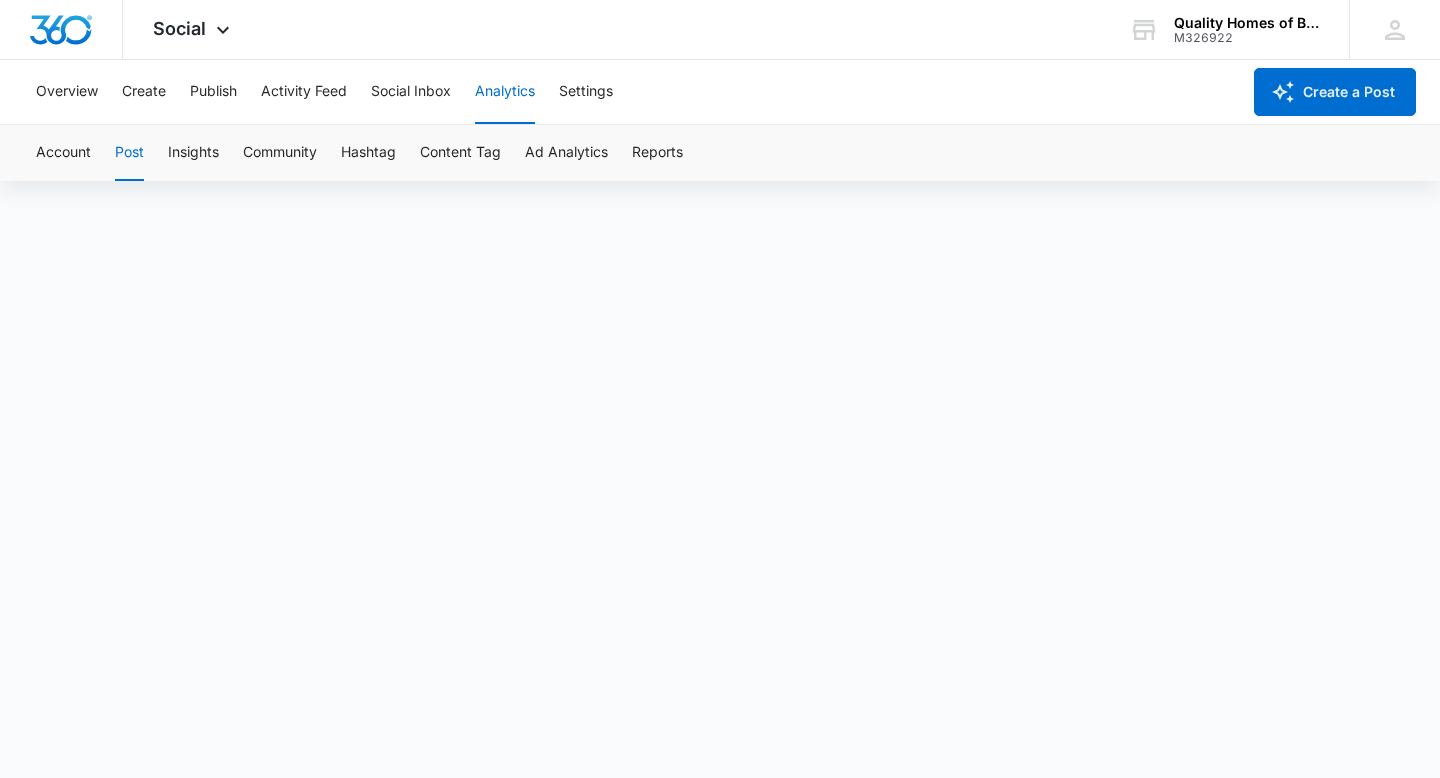 scroll, scrollTop: 0, scrollLeft: 0, axis: both 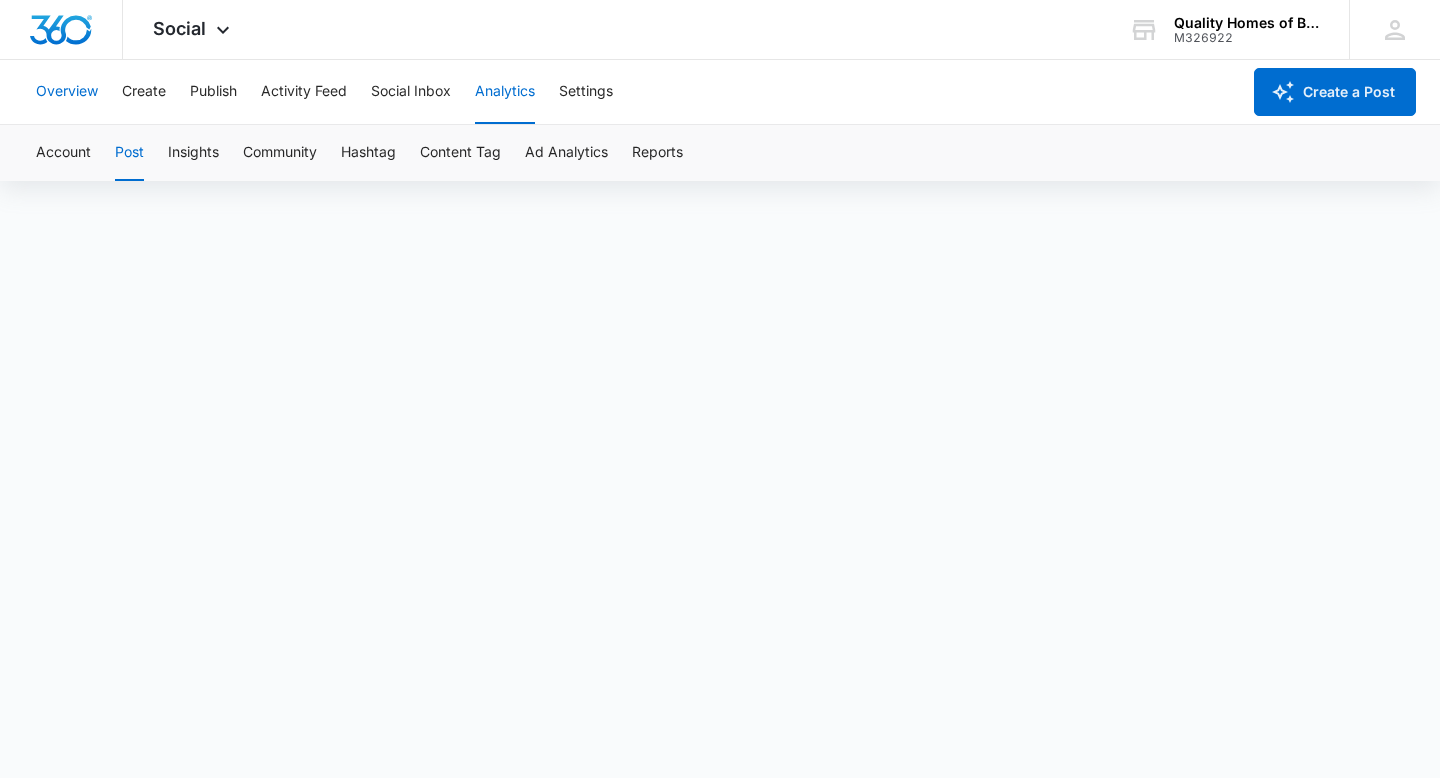 click on "Overview" at bounding box center (67, 92) 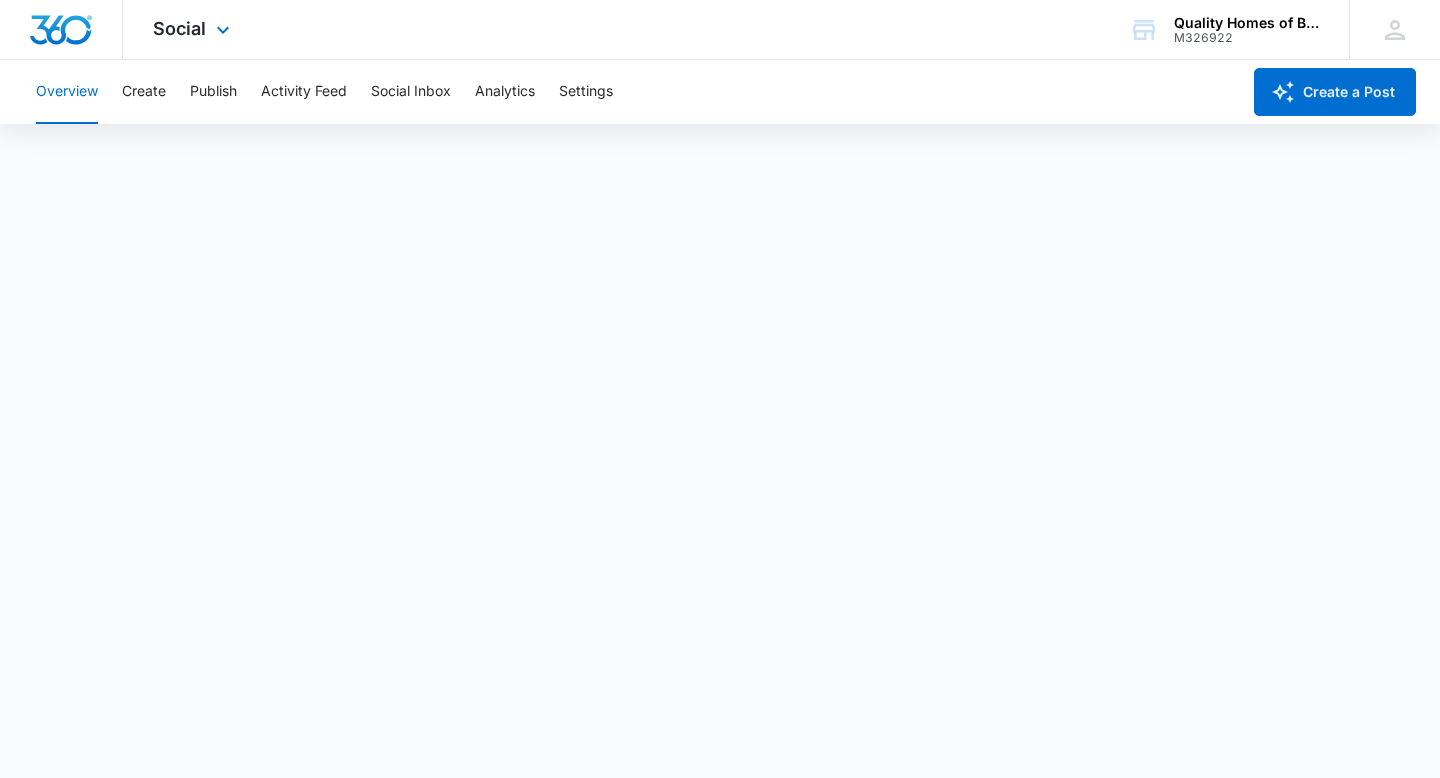 click at bounding box center [61, 30] 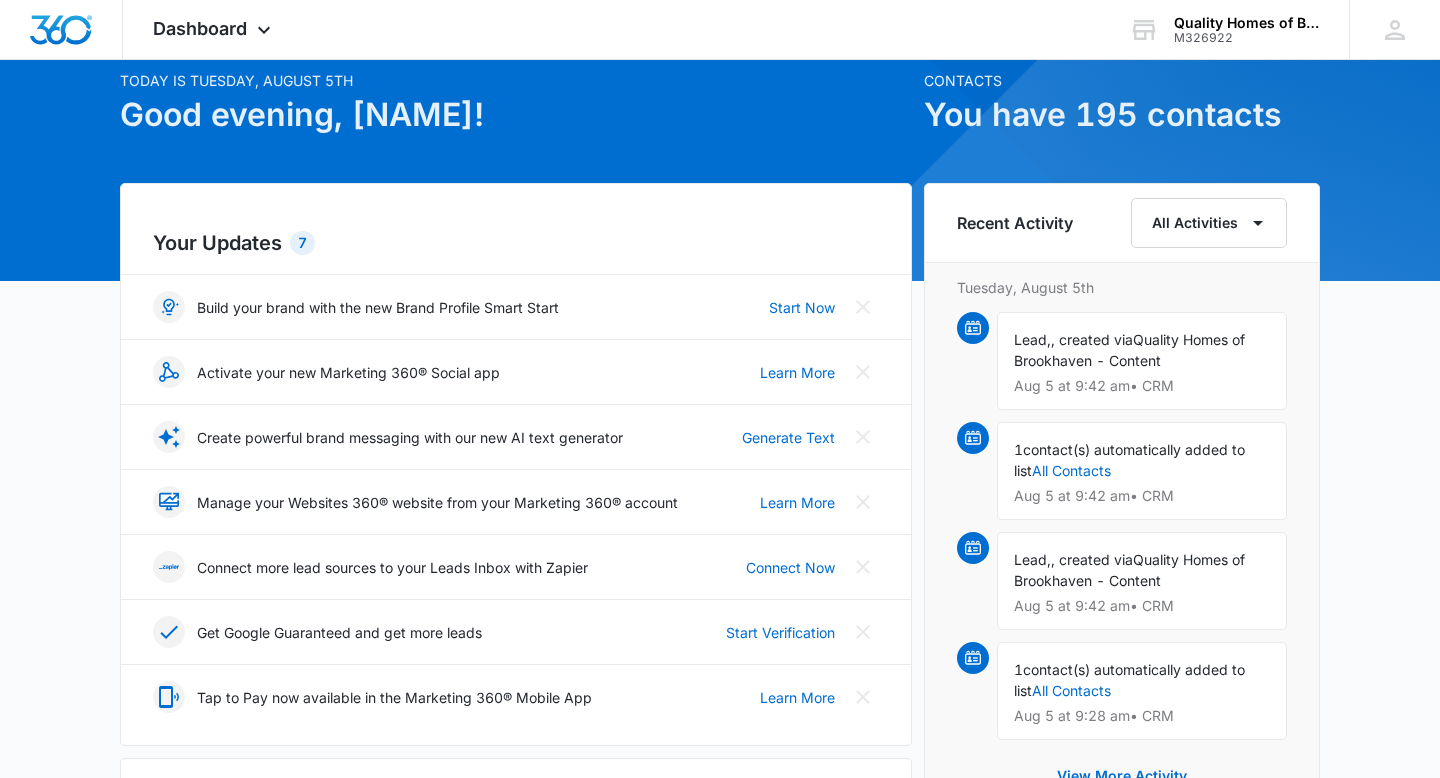 scroll, scrollTop: 0, scrollLeft: 0, axis: both 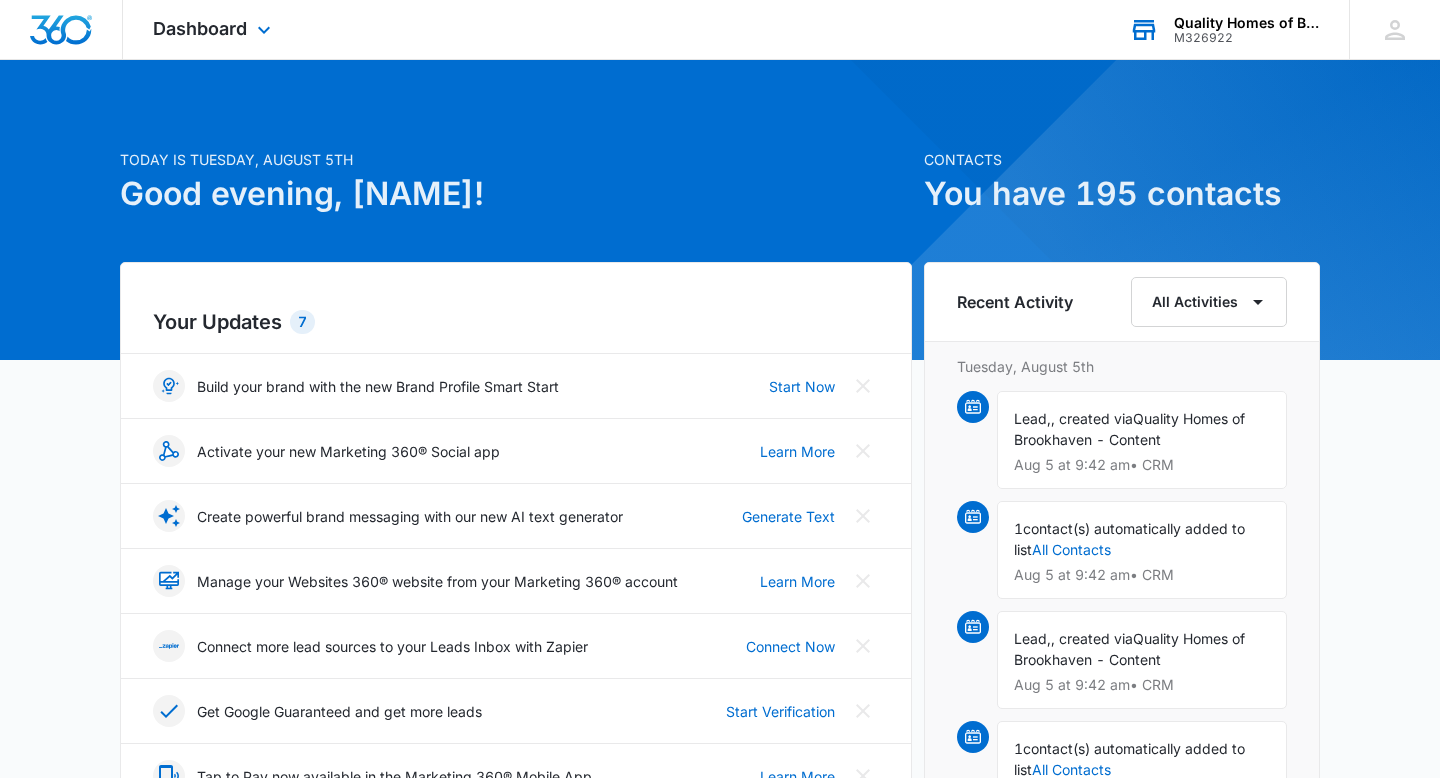click on "M326922" at bounding box center [1247, 38] 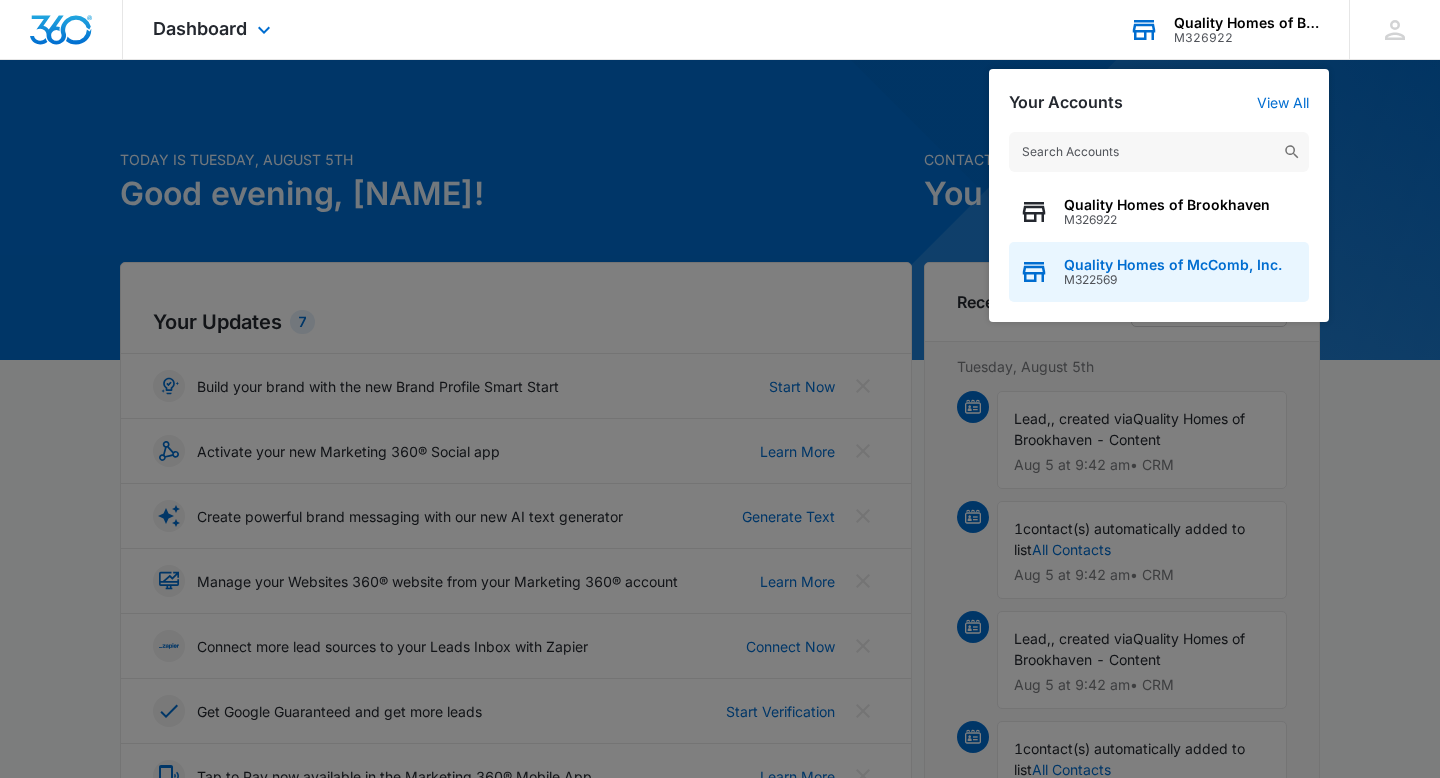 click on "Quality Homes of McComb, Inc." at bounding box center [1173, 265] 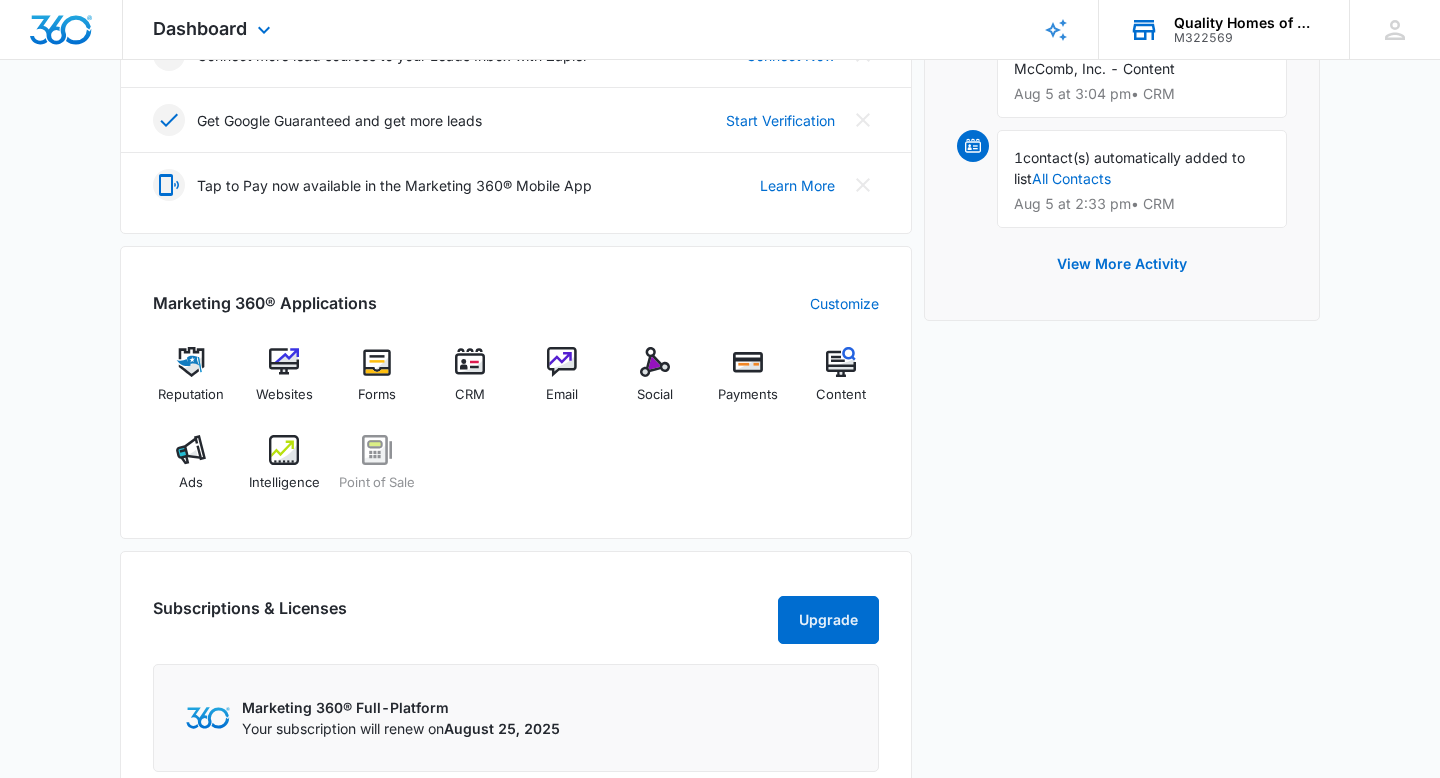 scroll, scrollTop: 594, scrollLeft: 0, axis: vertical 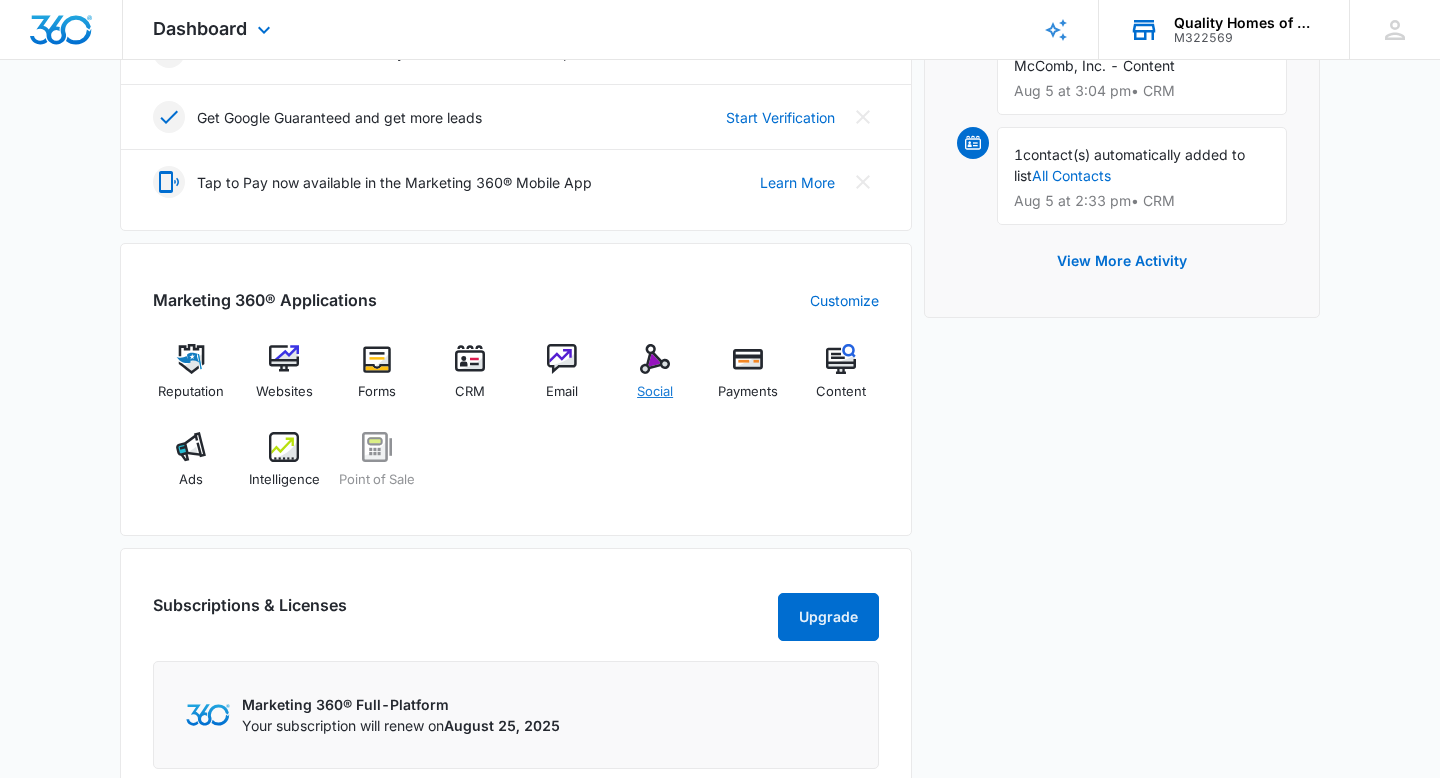 click at bounding box center [655, 359] 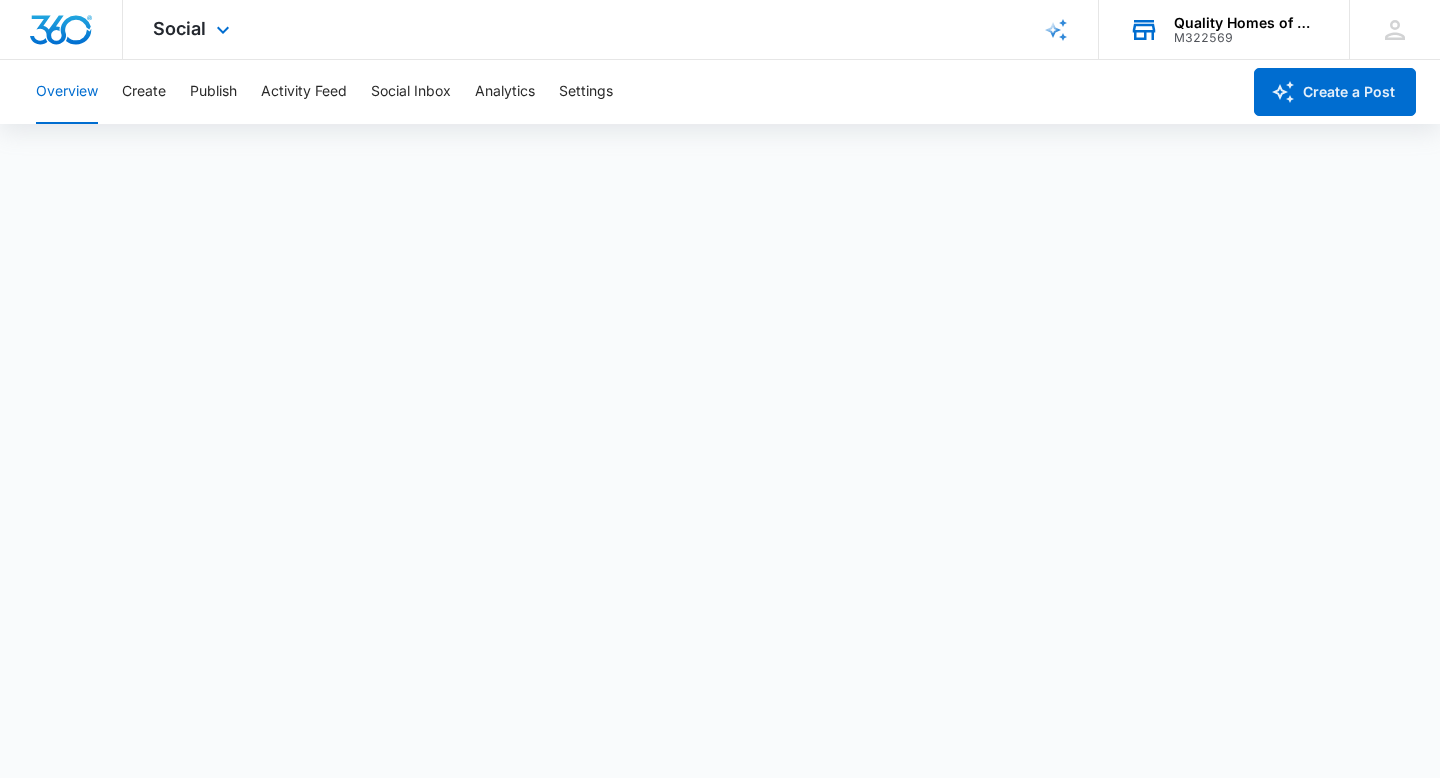 scroll, scrollTop: 5, scrollLeft: 0, axis: vertical 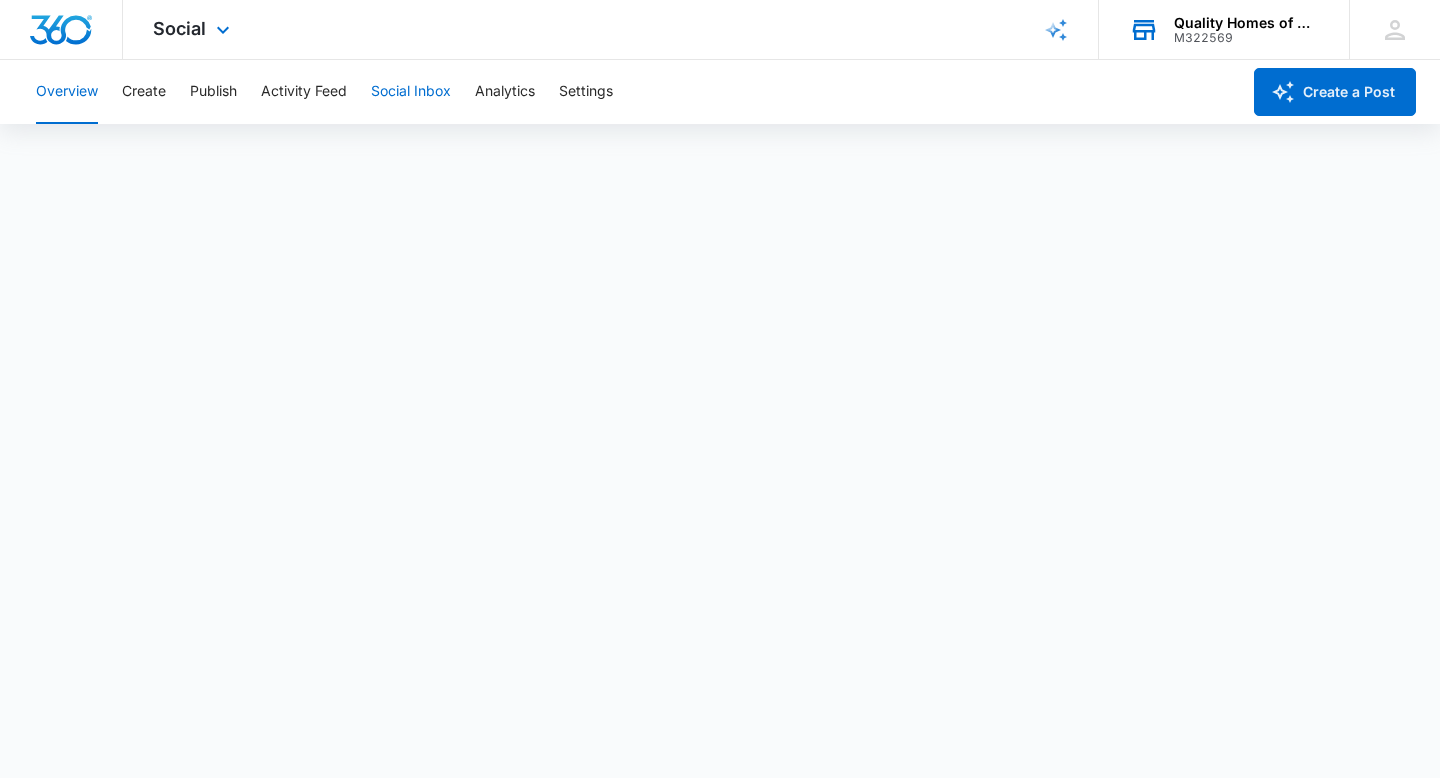 click on "Social Inbox" at bounding box center [411, 92] 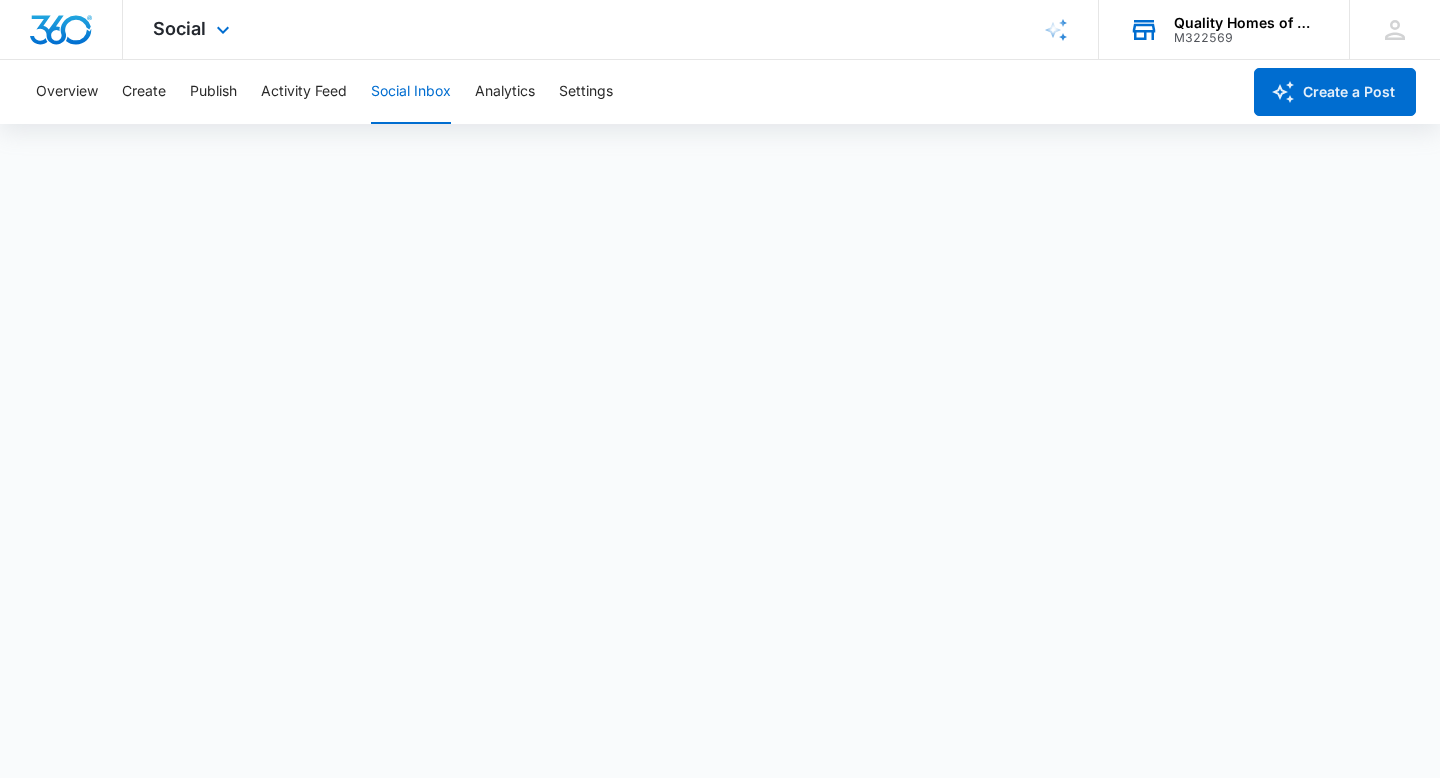 scroll, scrollTop: 0, scrollLeft: 0, axis: both 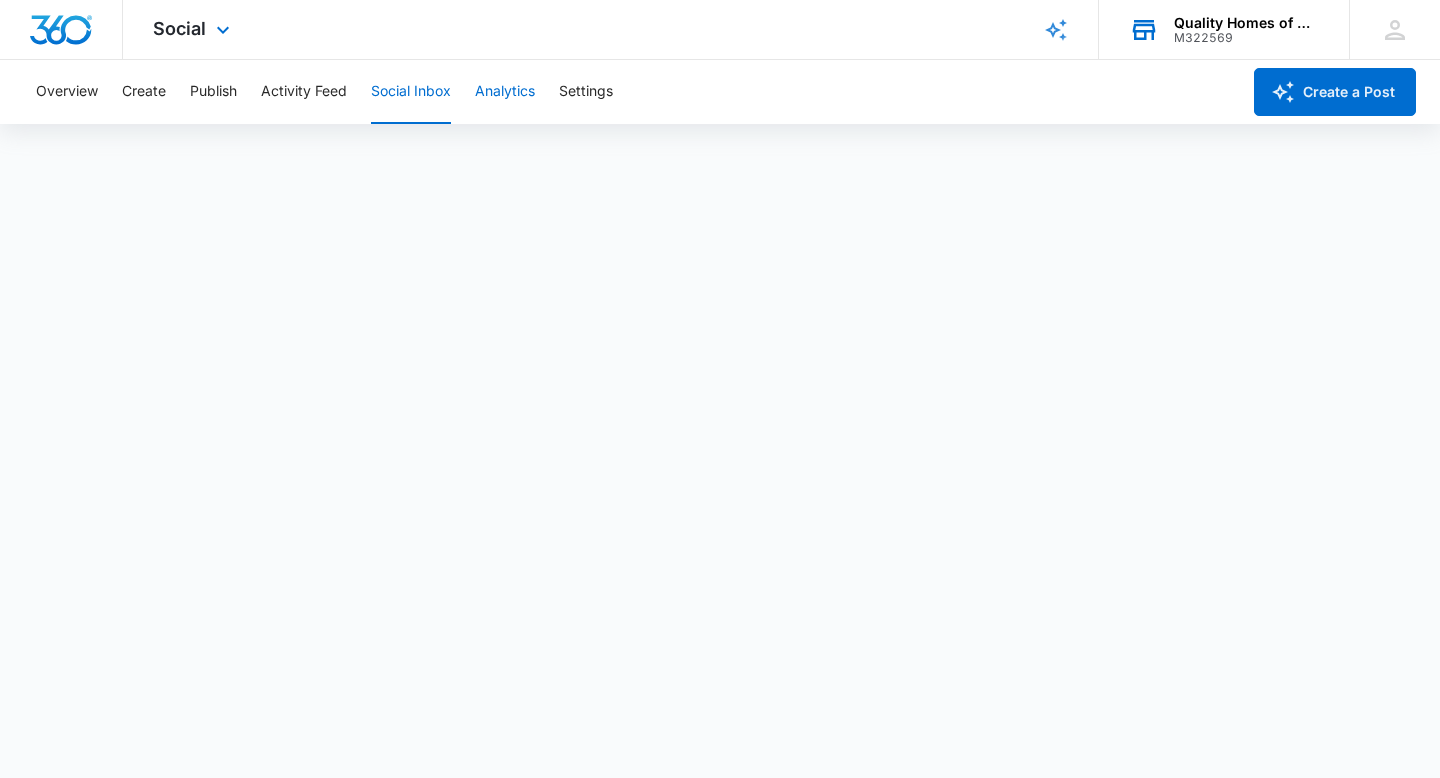 click on "Analytics" at bounding box center [505, 92] 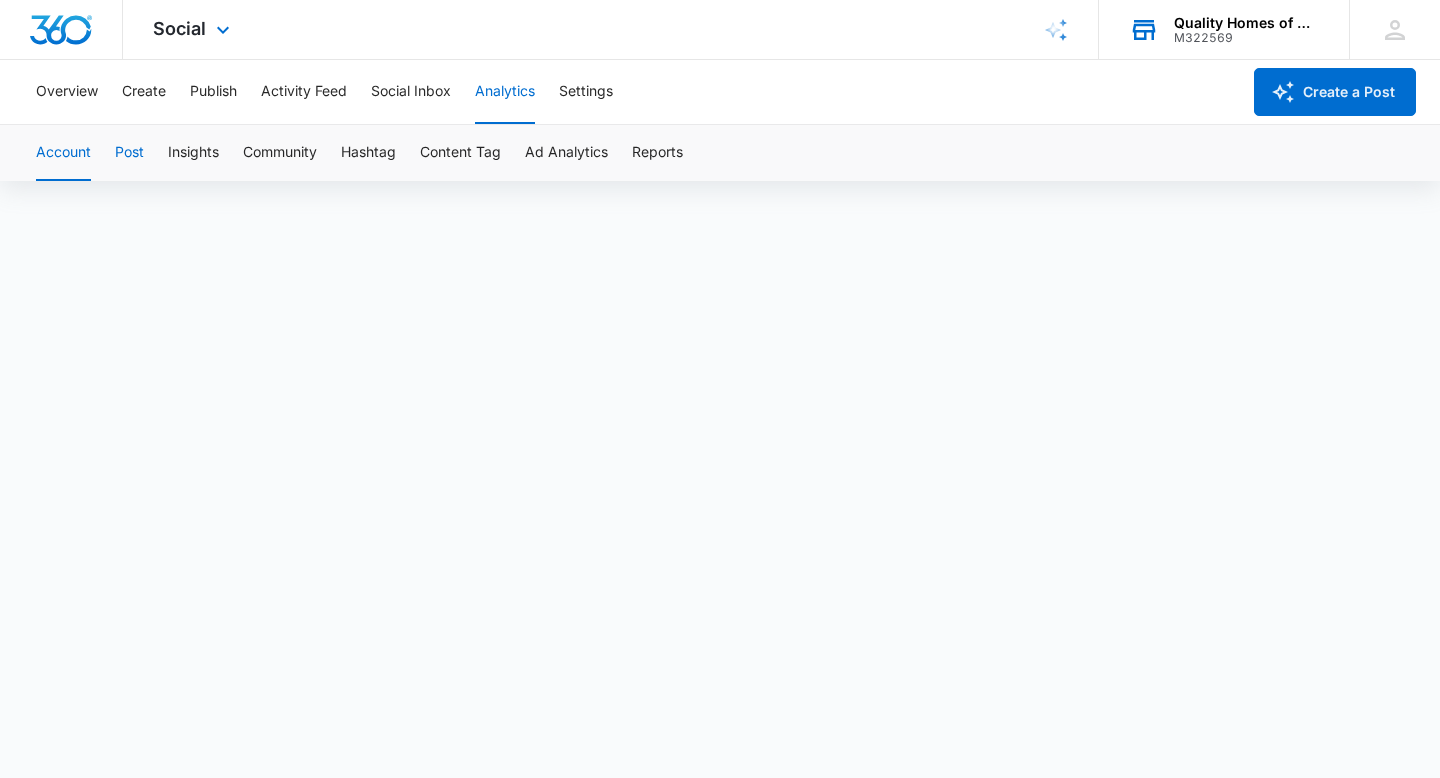 click on "Post" at bounding box center [129, 153] 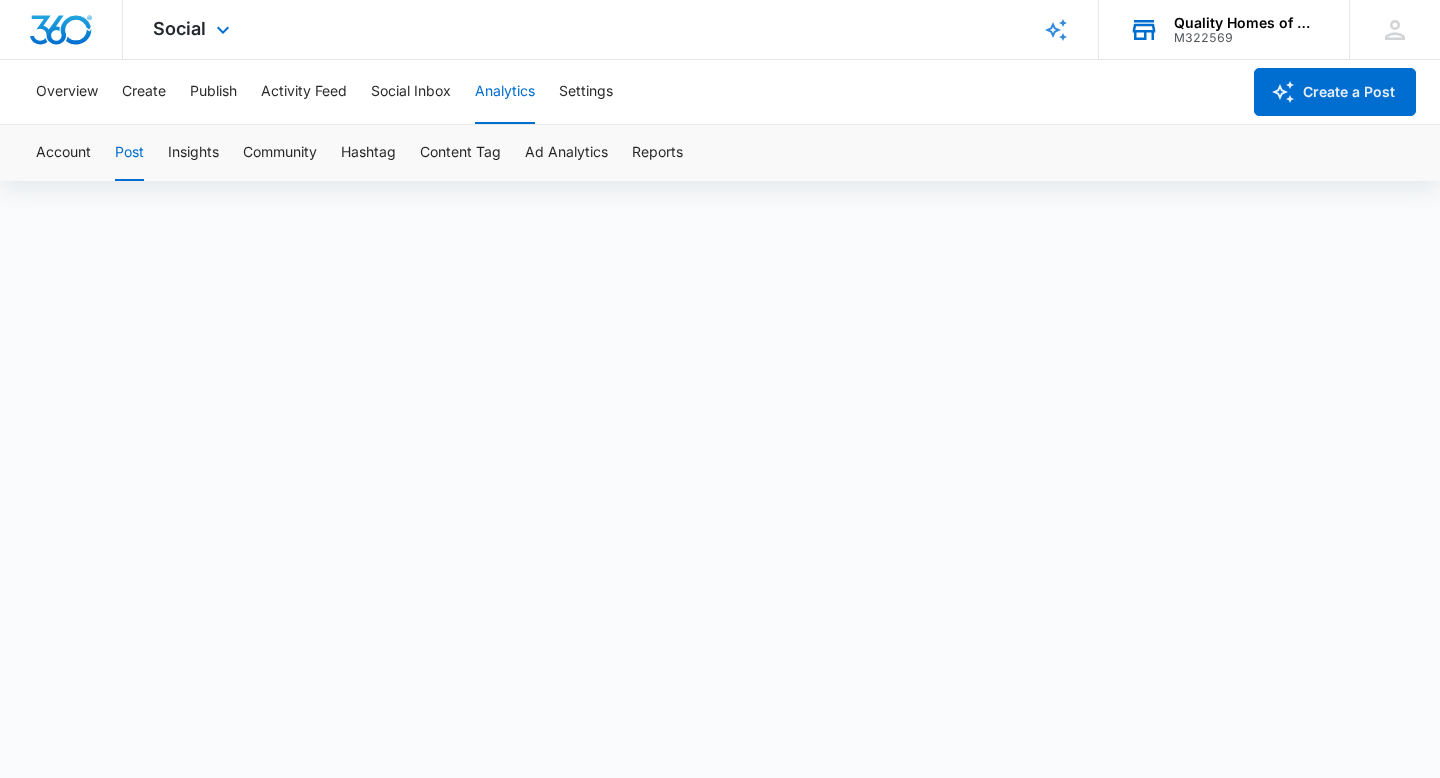 scroll, scrollTop: 14, scrollLeft: 0, axis: vertical 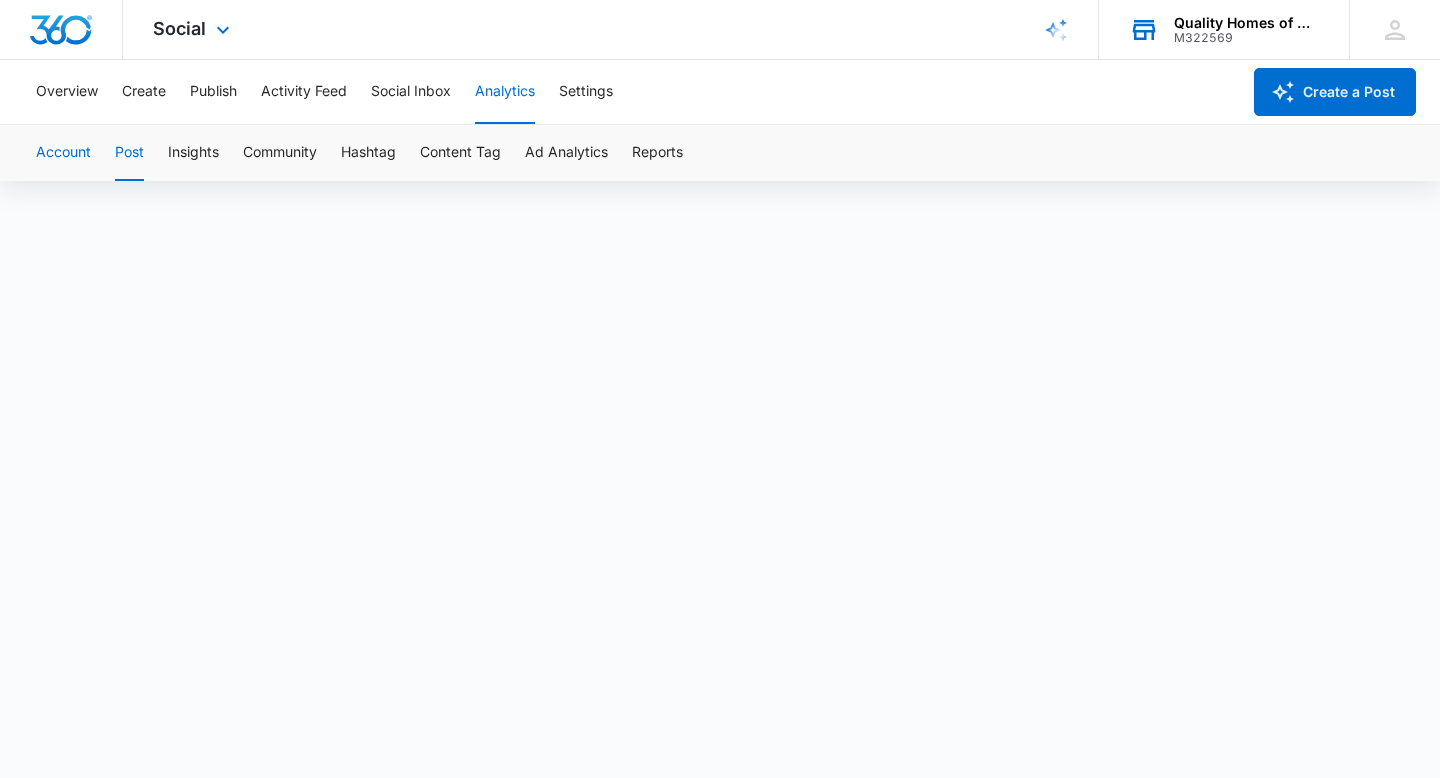 click on "Account" at bounding box center [63, 153] 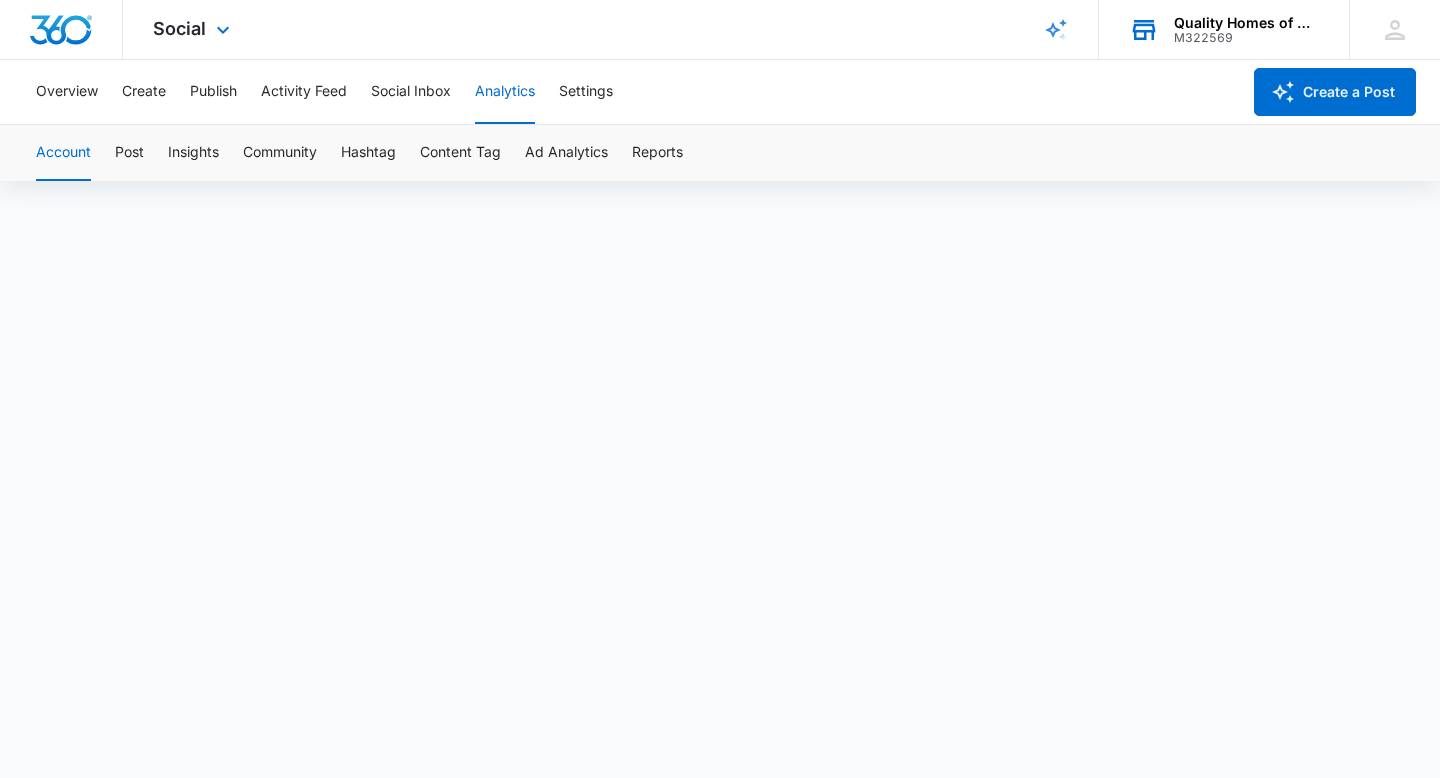 scroll, scrollTop: 0, scrollLeft: 0, axis: both 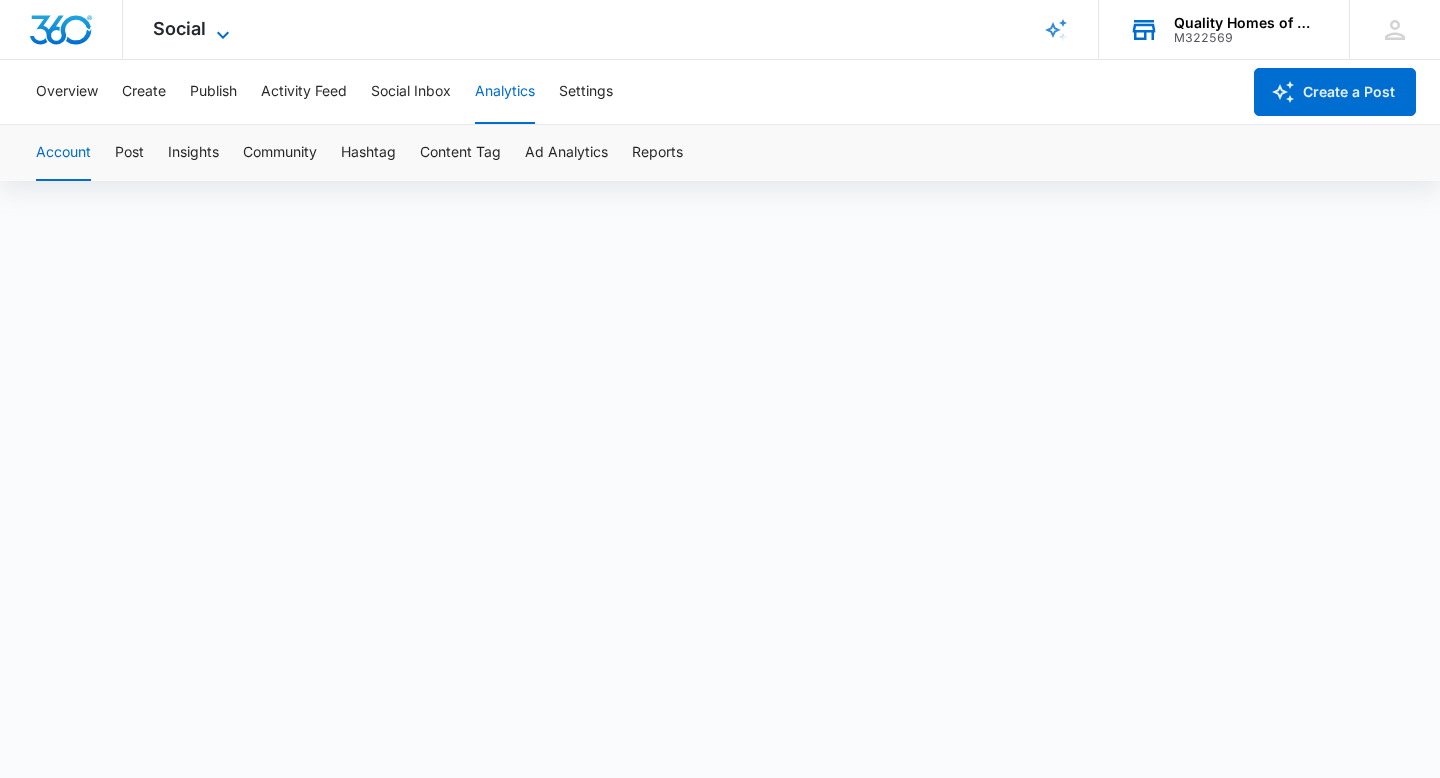 click on "Social" at bounding box center [179, 28] 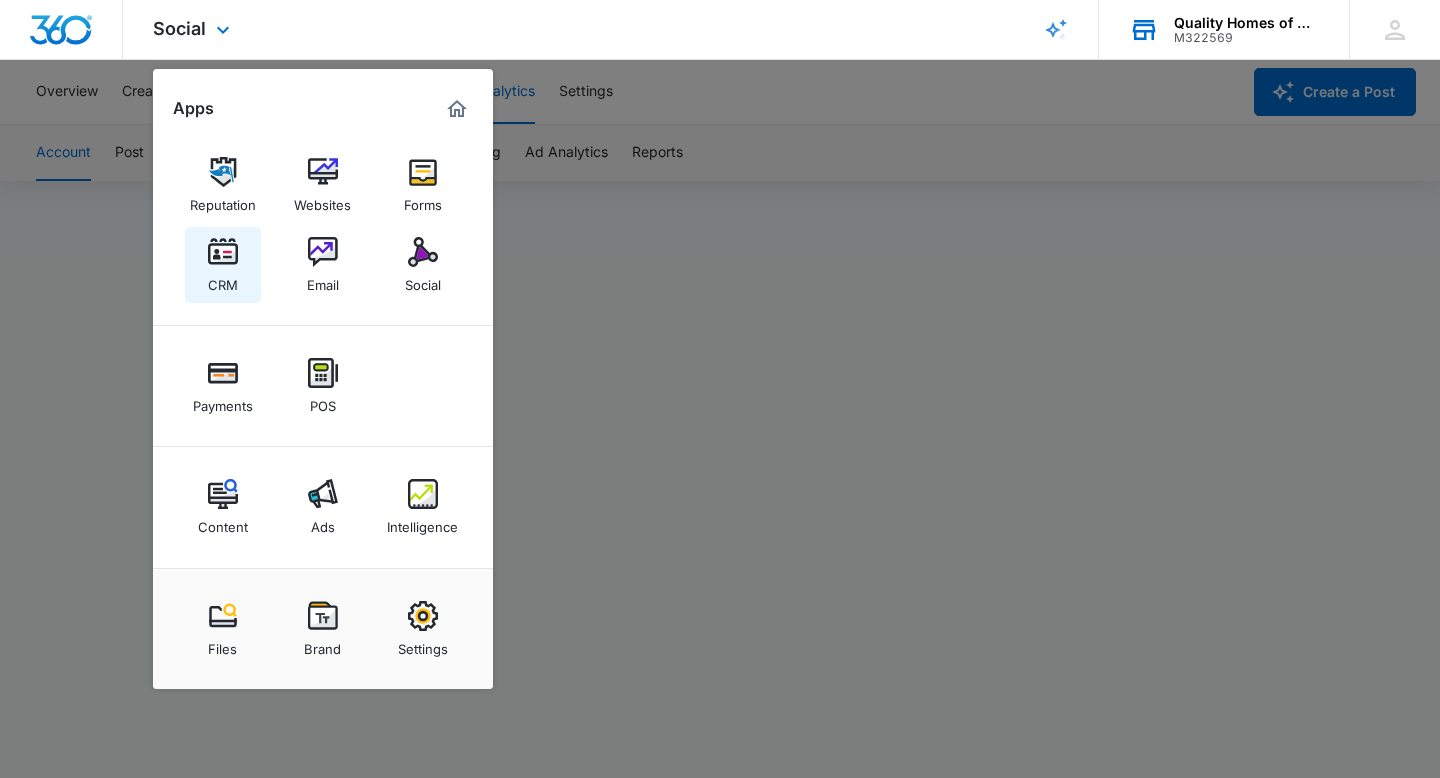 click at bounding box center (223, 252) 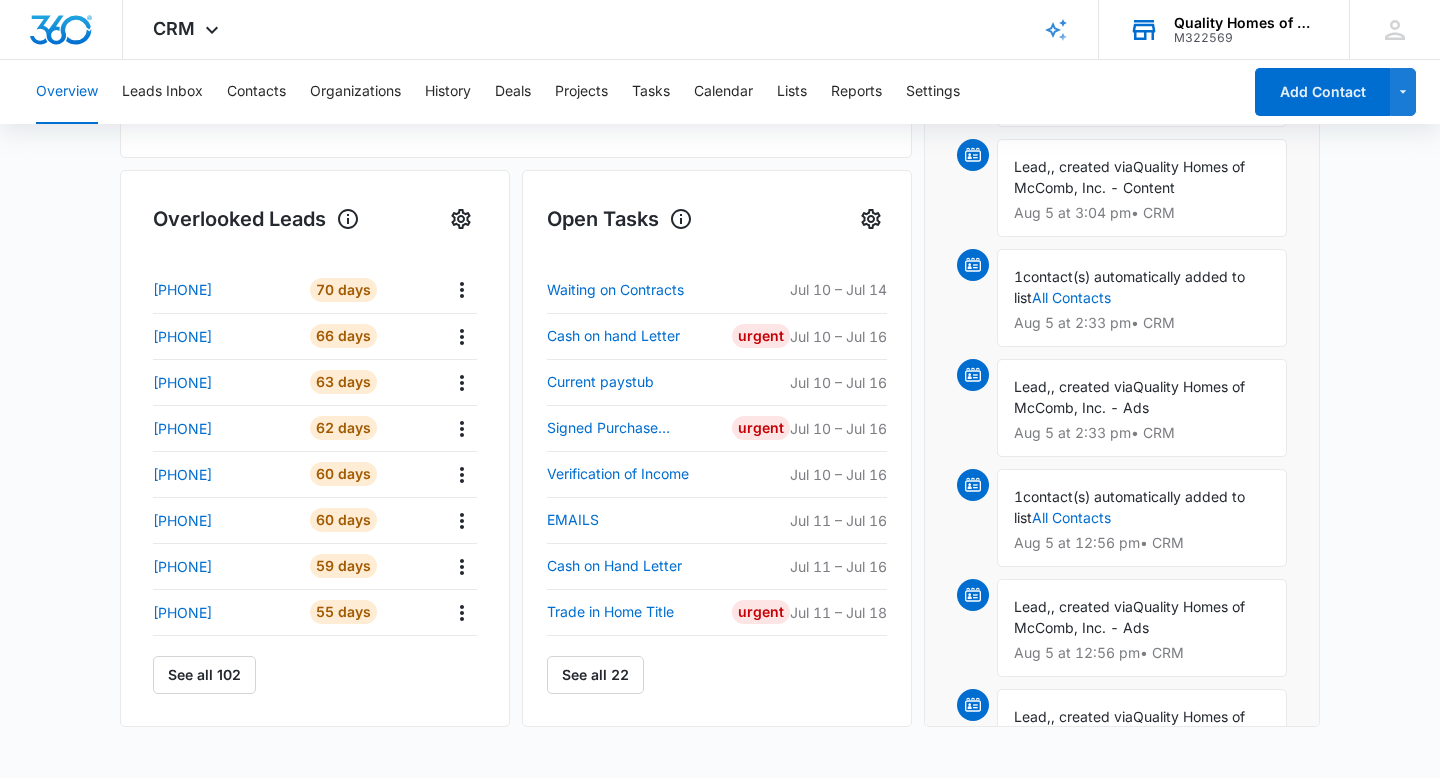 scroll, scrollTop: 589, scrollLeft: 0, axis: vertical 